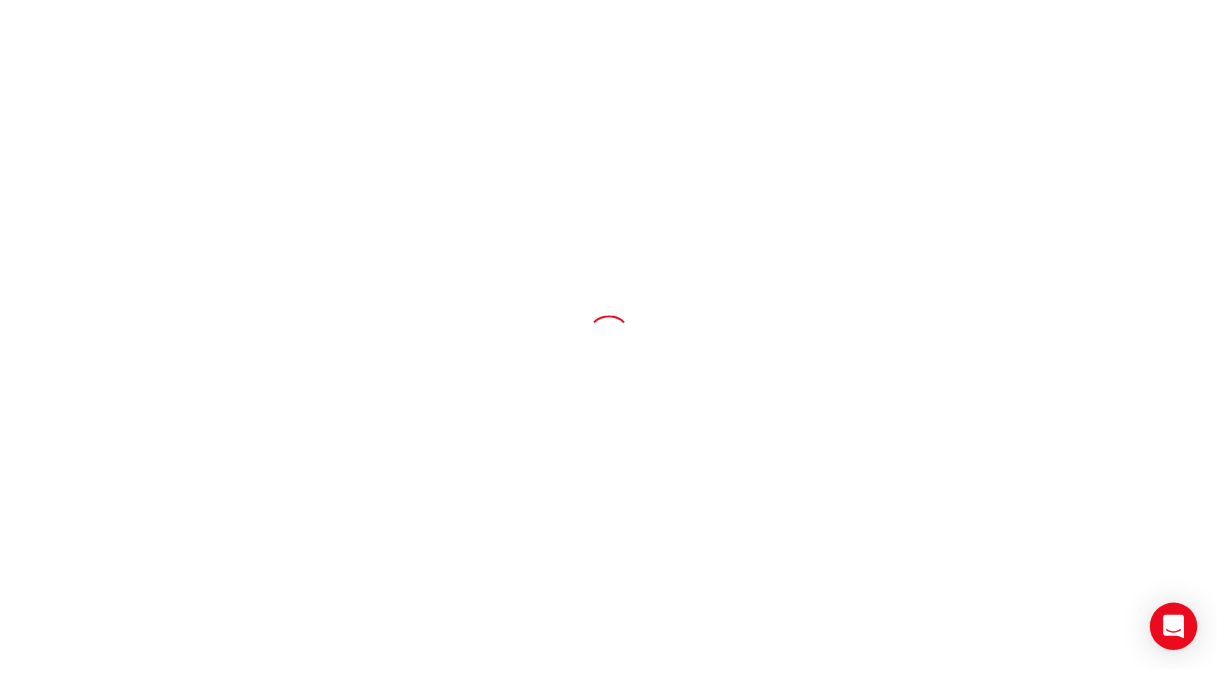 scroll, scrollTop: 0, scrollLeft: 0, axis: both 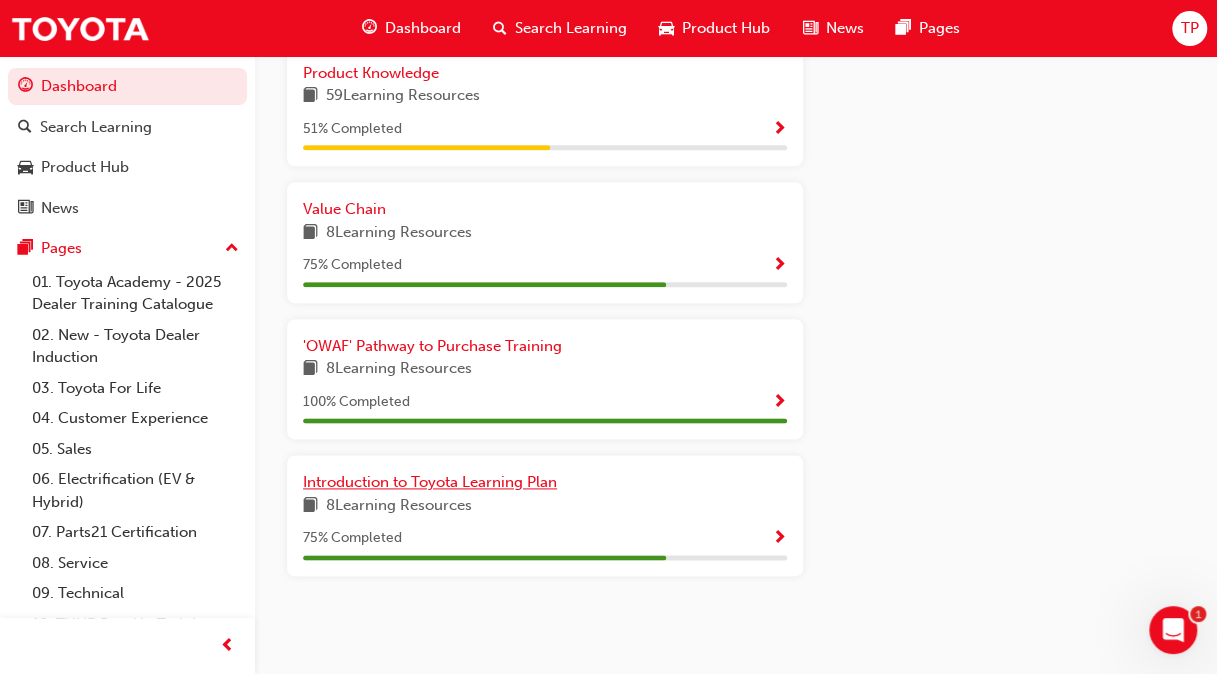 click on "Introduction to Toyota Learning Plan" at bounding box center [545, 482] 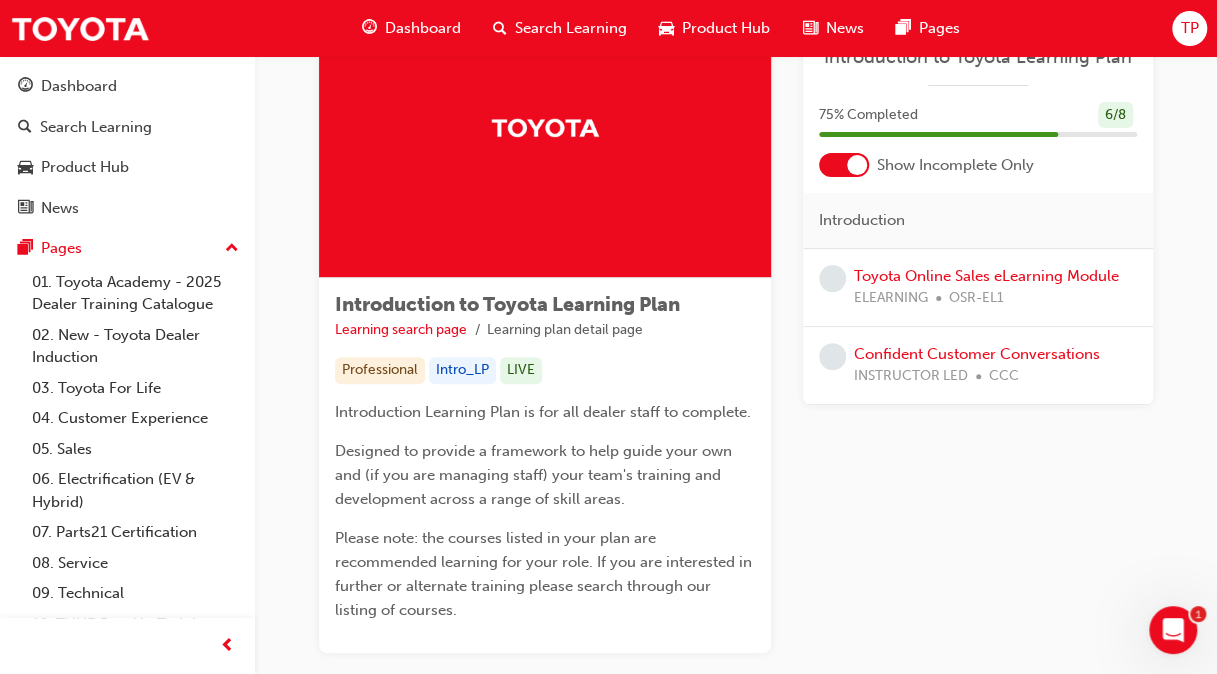 scroll, scrollTop: 150, scrollLeft: 0, axis: vertical 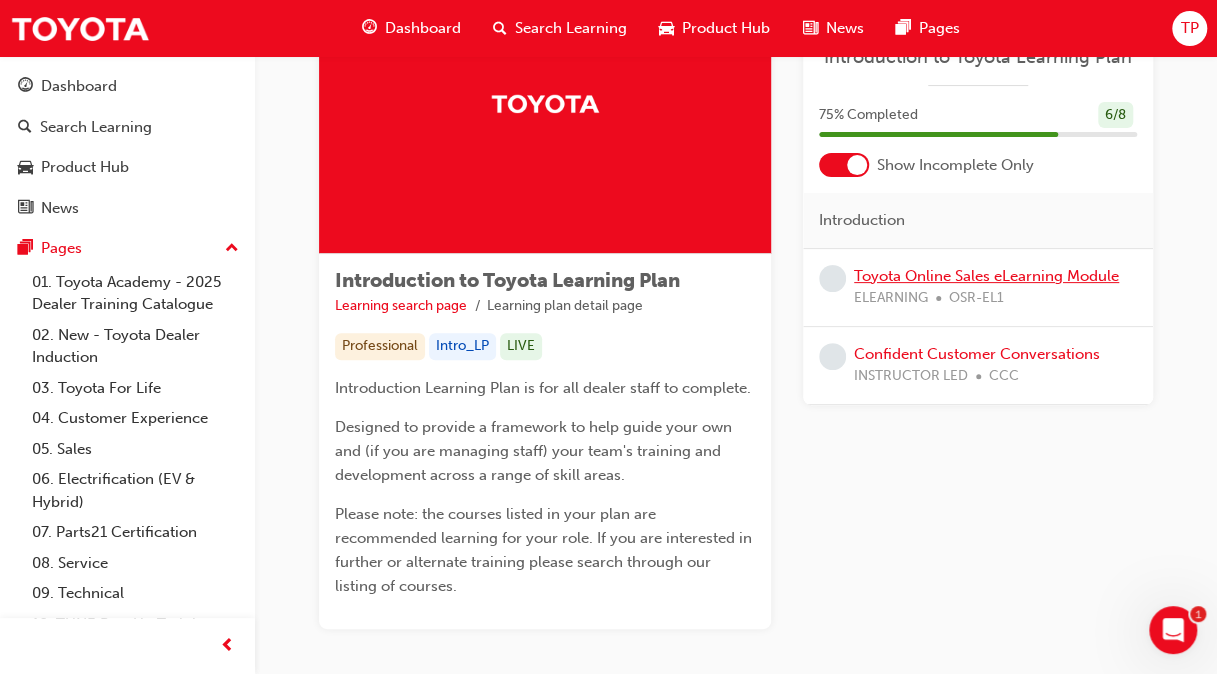 click on "Toyota Online Sales eLearning Module" at bounding box center (986, 276) 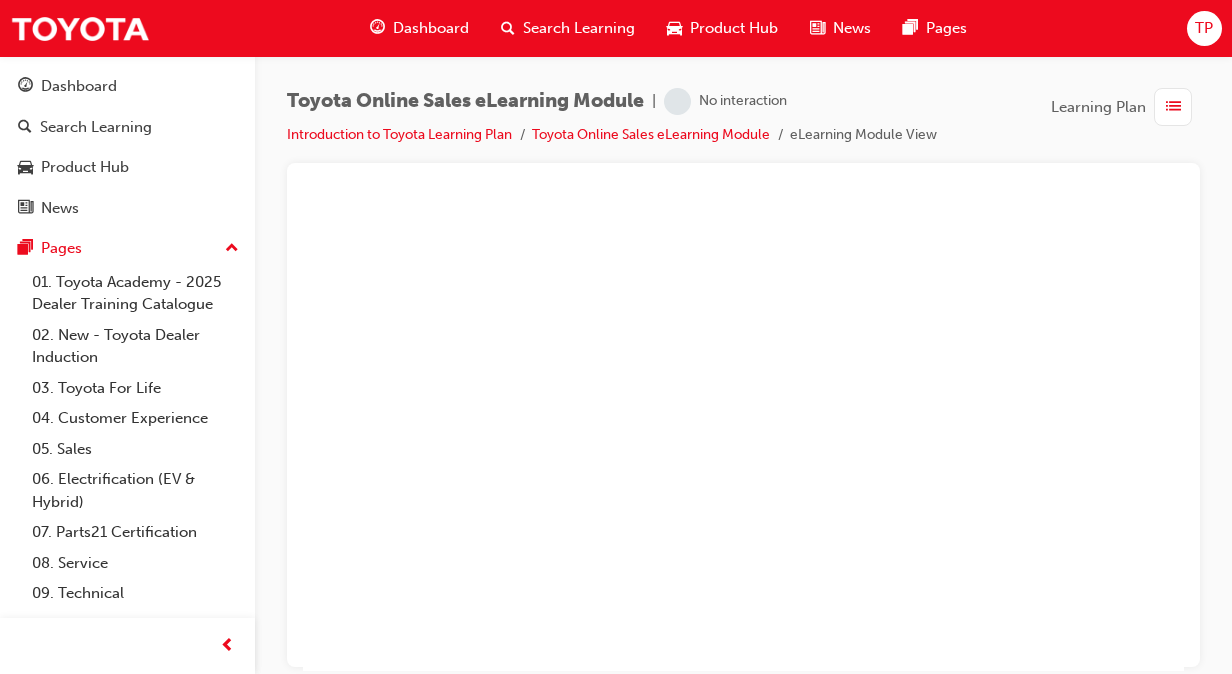 scroll, scrollTop: 0, scrollLeft: 0, axis: both 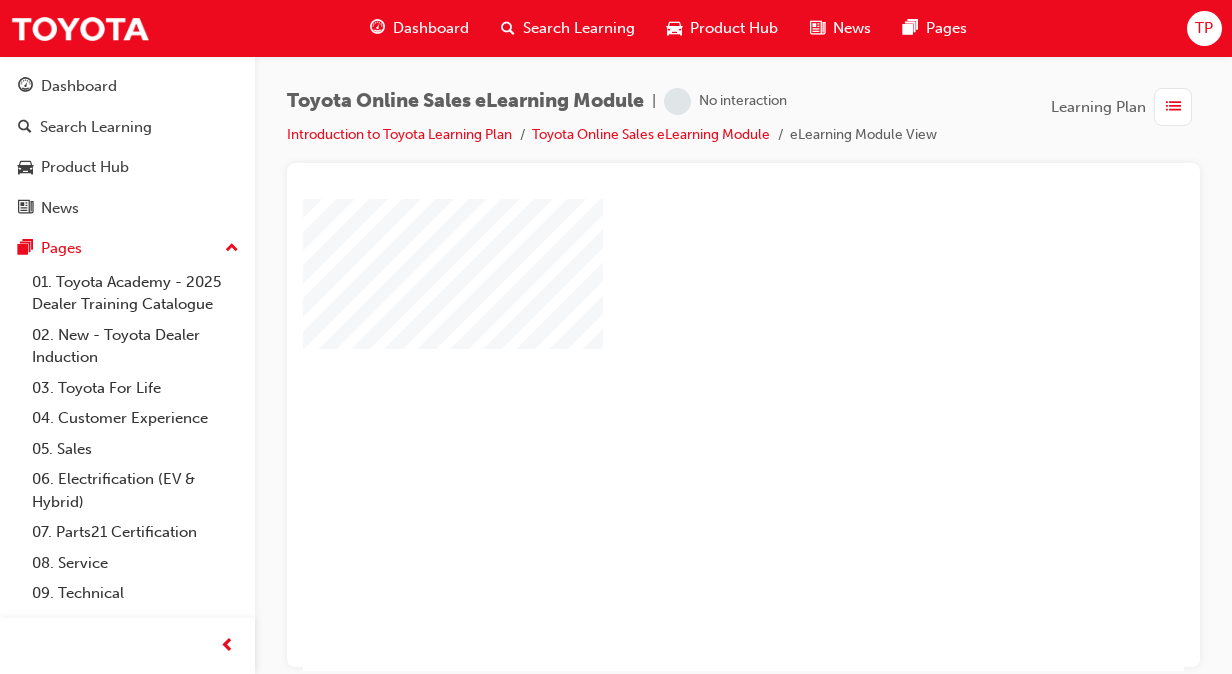 click at bounding box center (686, 376) 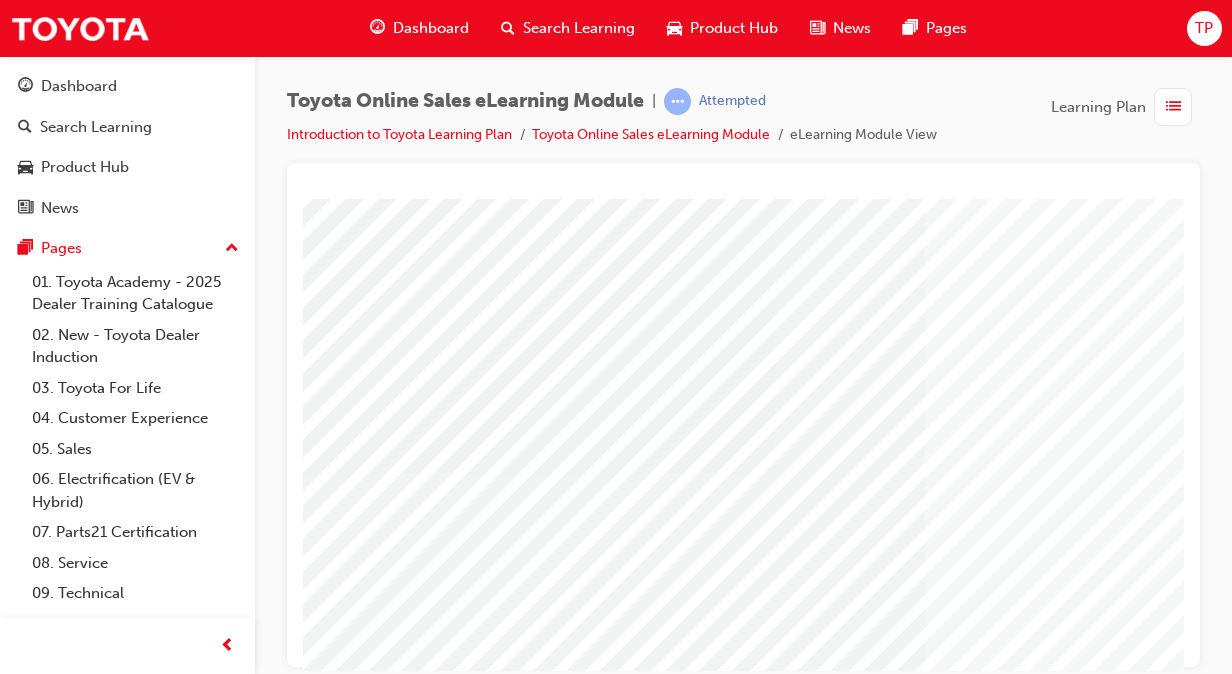 scroll, scrollTop: 293, scrollLeft: 0, axis: vertical 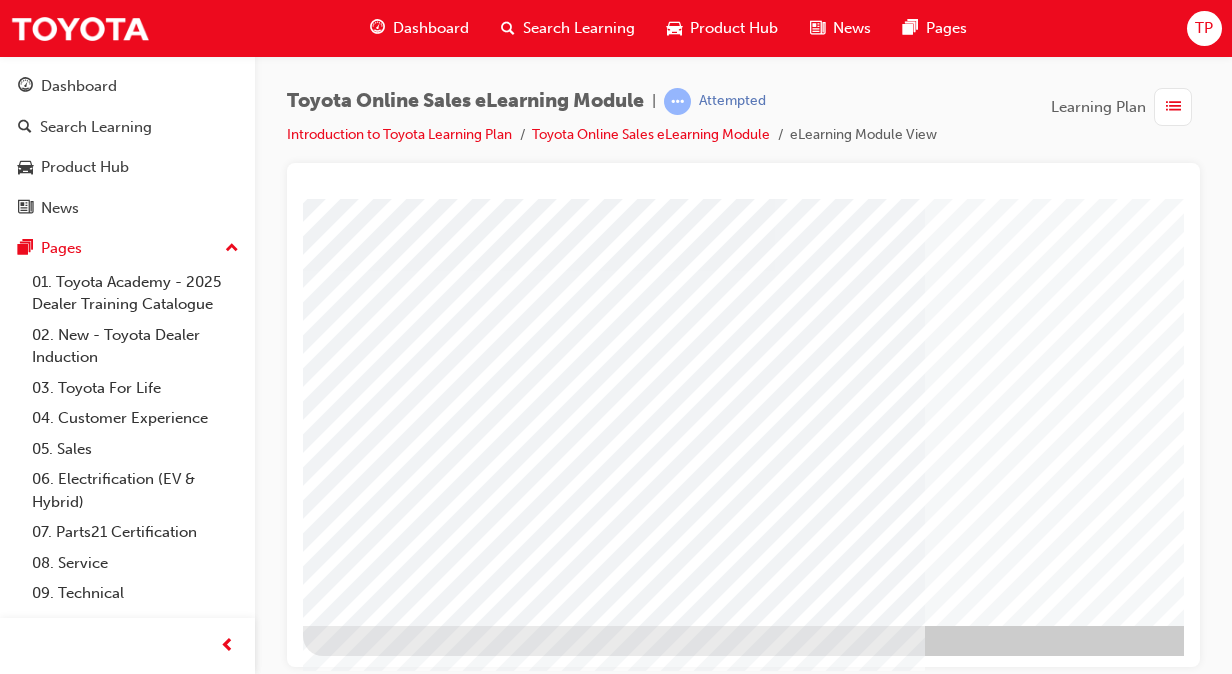 click at bounding box center (366, 2943) 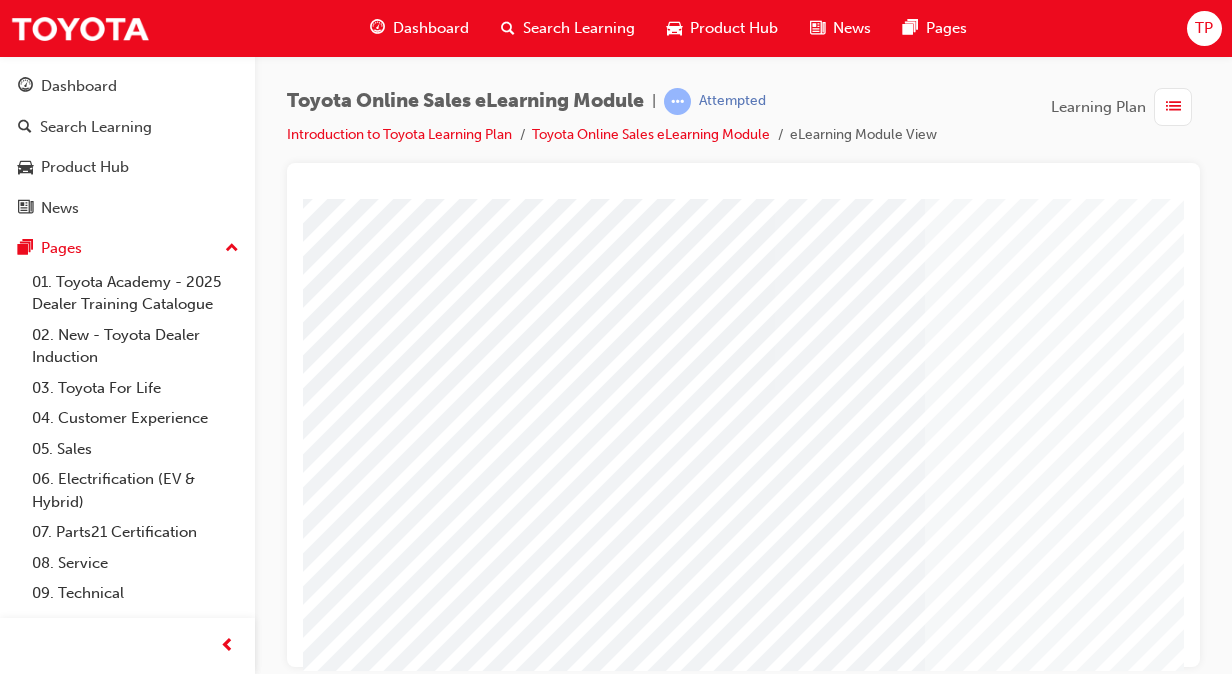 scroll, scrollTop: 293, scrollLeft: 0, axis: vertical 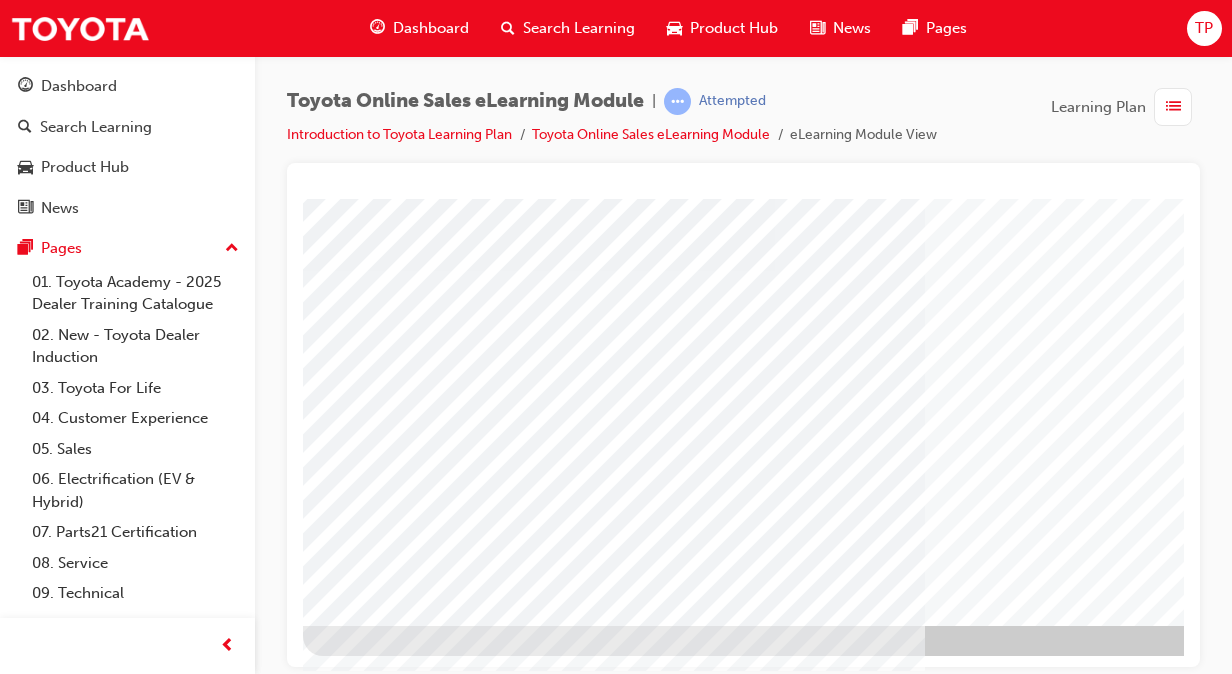 click at bounding box center (366, 2943) 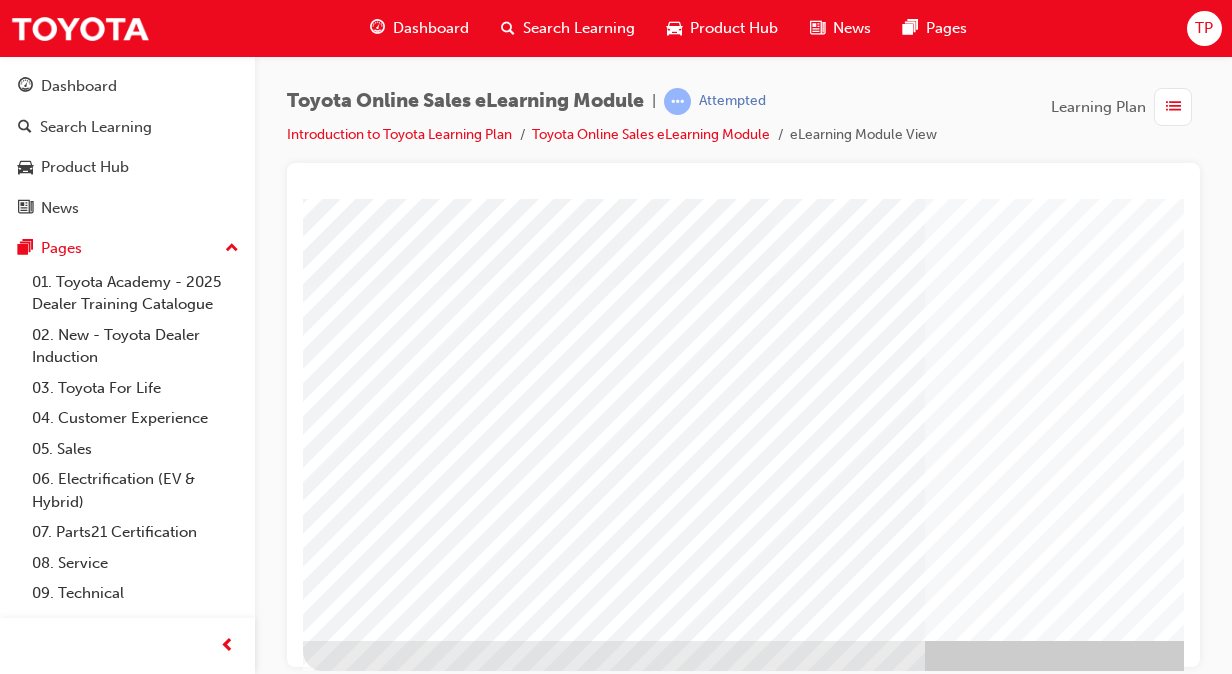 scroll, scrollTop: 293, scrollLeft: 0, axis: vertical 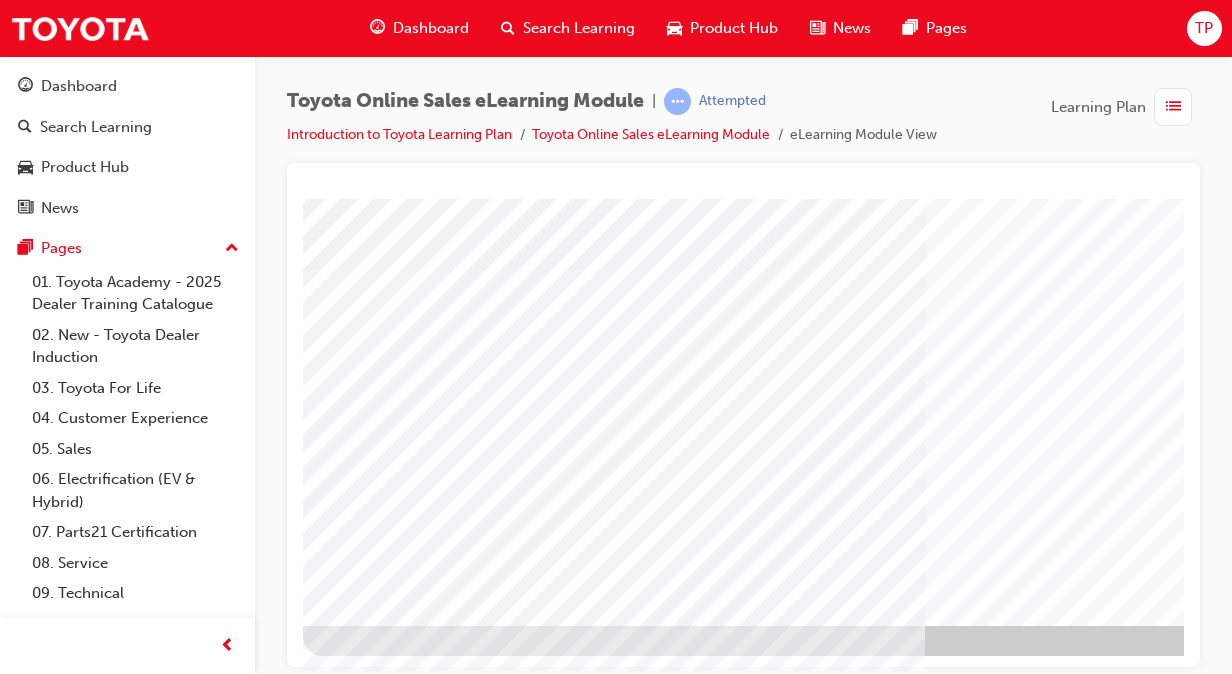 click at bounding box center [366, 2943] 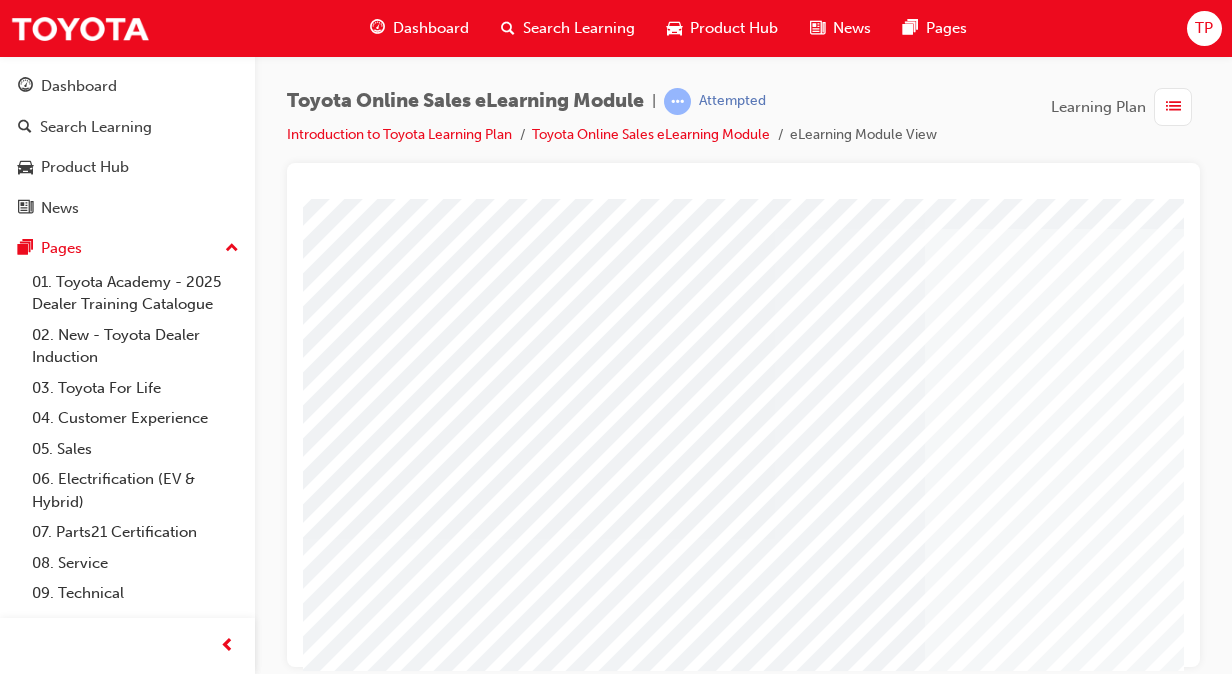 scroll, scrollTop: 0, scrollLeft: 0, axis: both 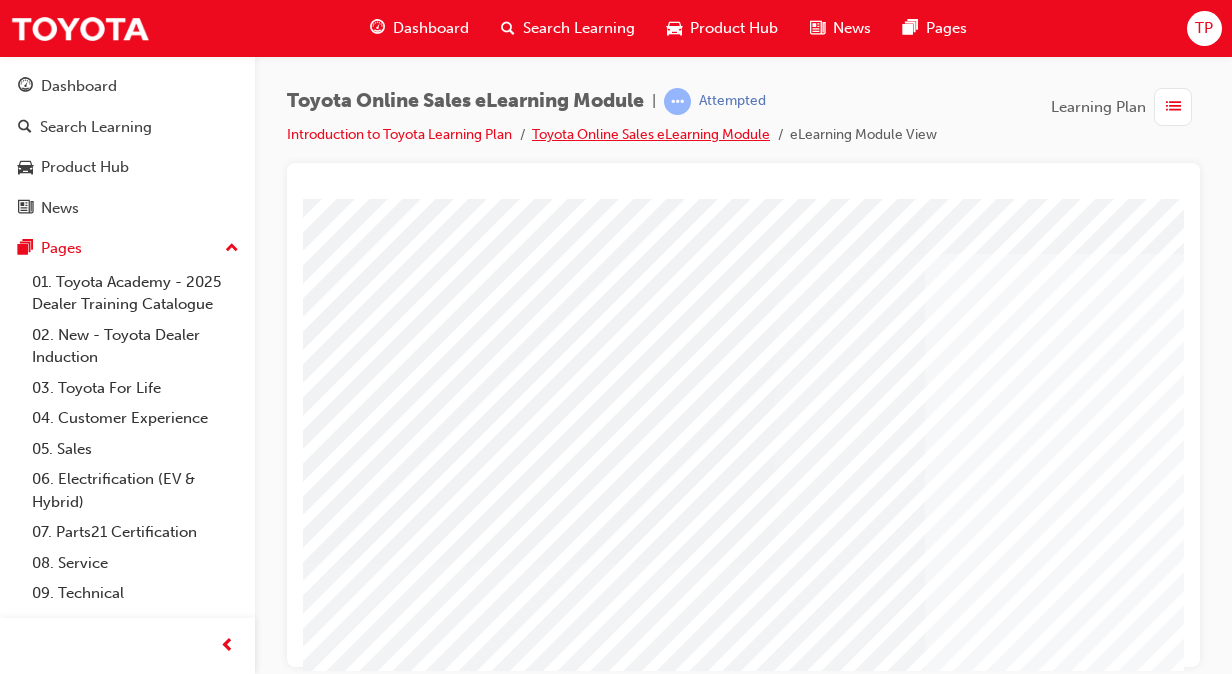 click on "Toyota Online Sales eLearning Module" at bounding box center (651, 134) 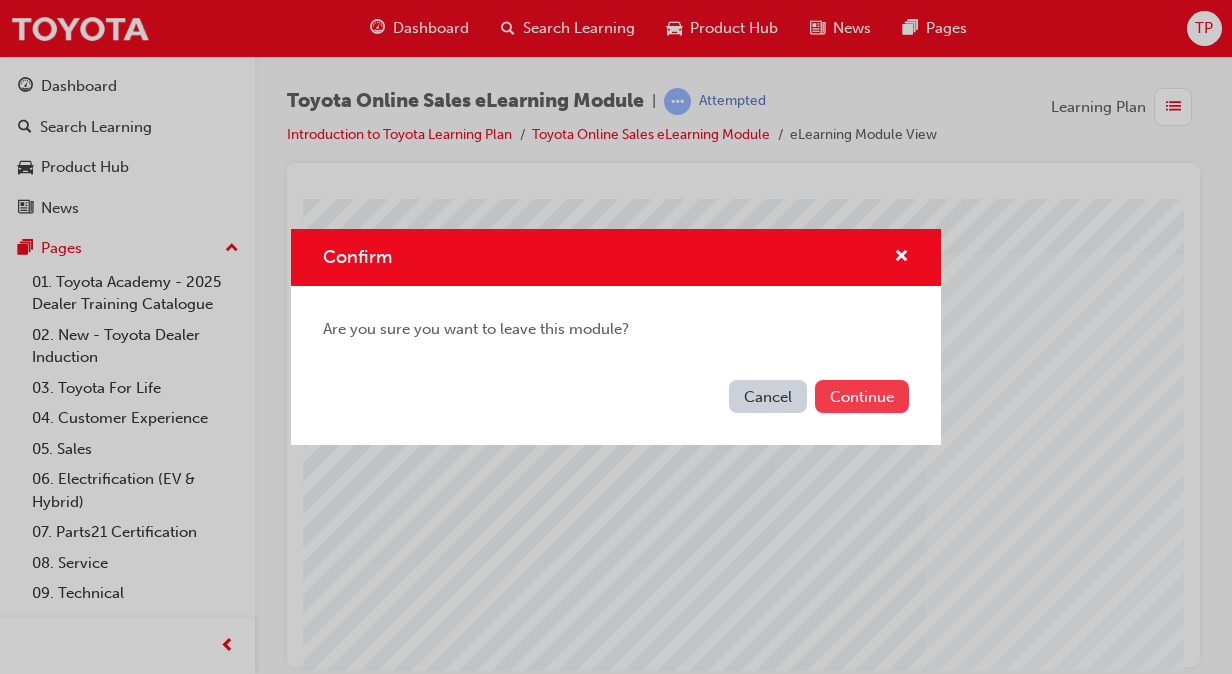 click on "Continue" at bounding box center [862, 396] 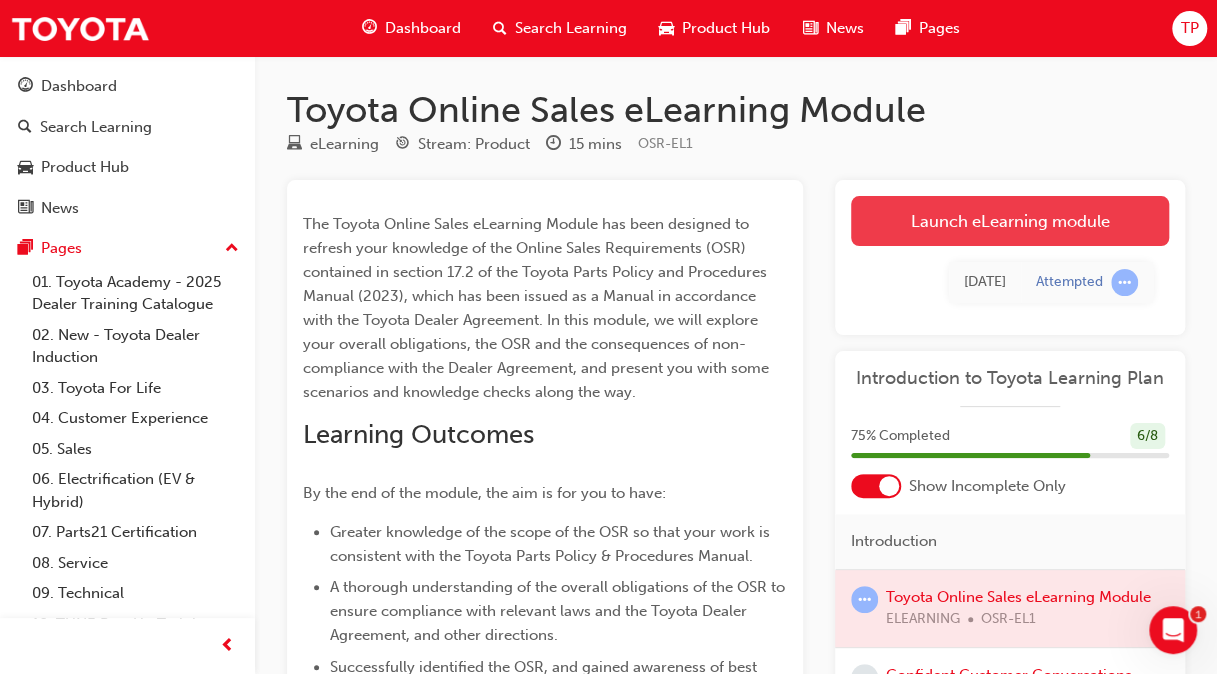 click on "Launch eLearning module" at bounding box center (1010, 221) 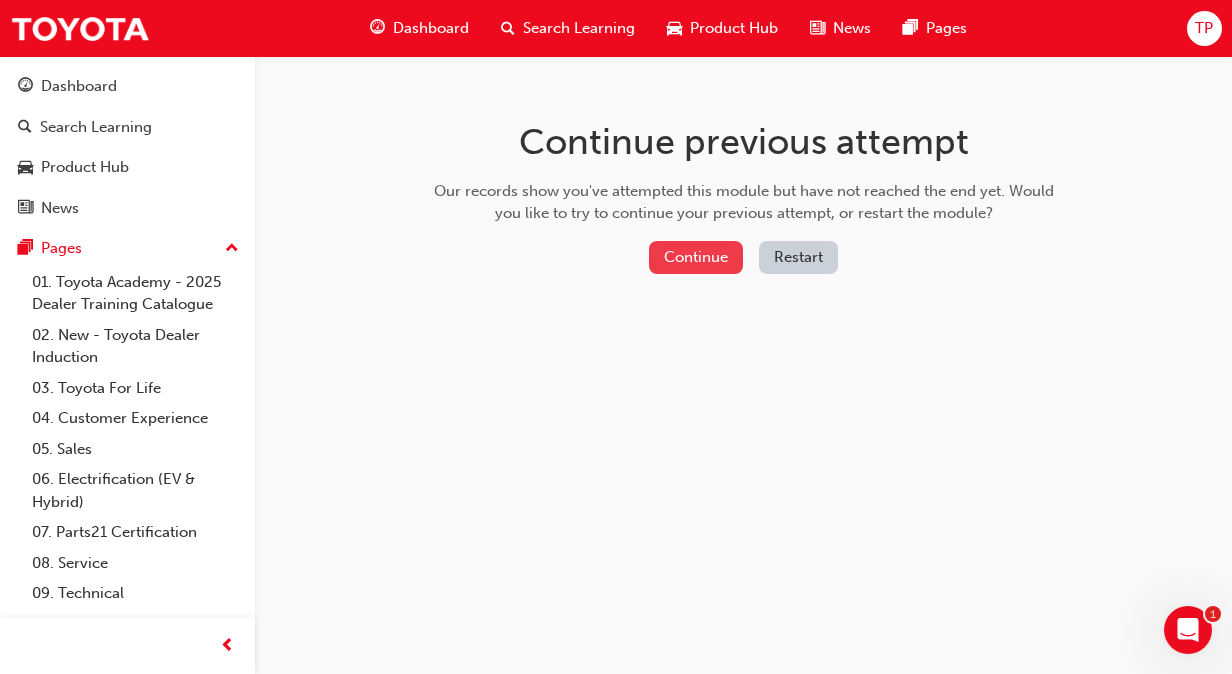 click on "Continue" at bounding box center (696, 257) 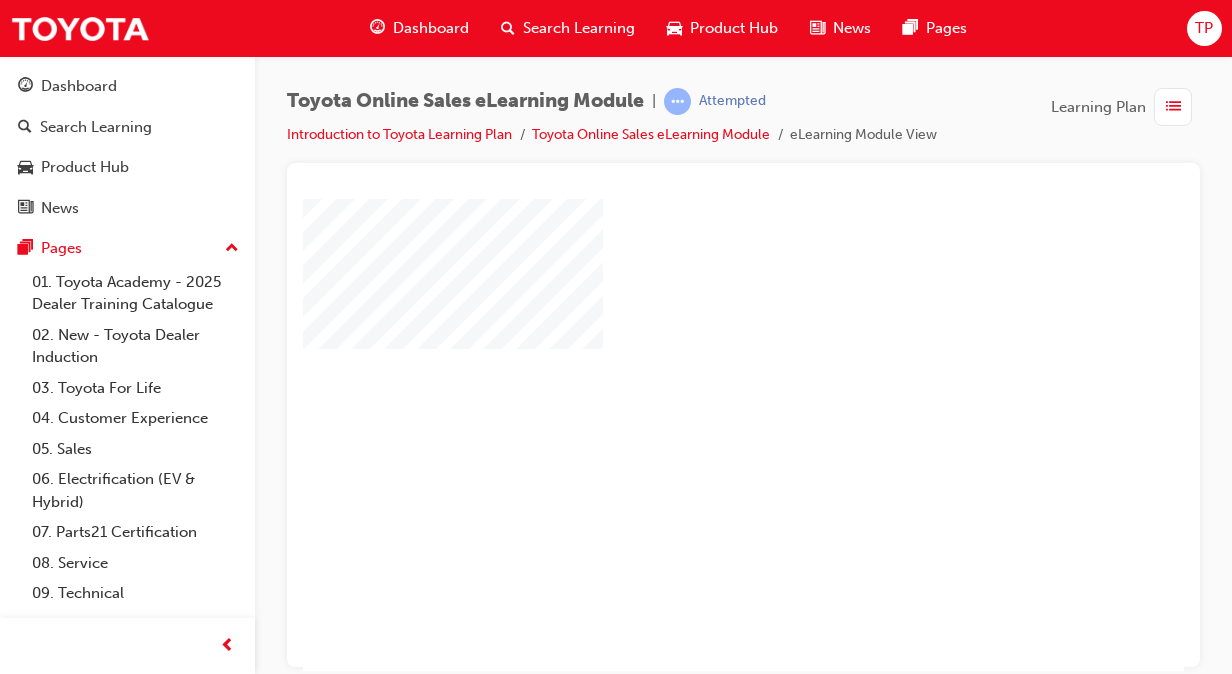 scroll, scrollTop: 0, scrollLeft: 0, axis: both 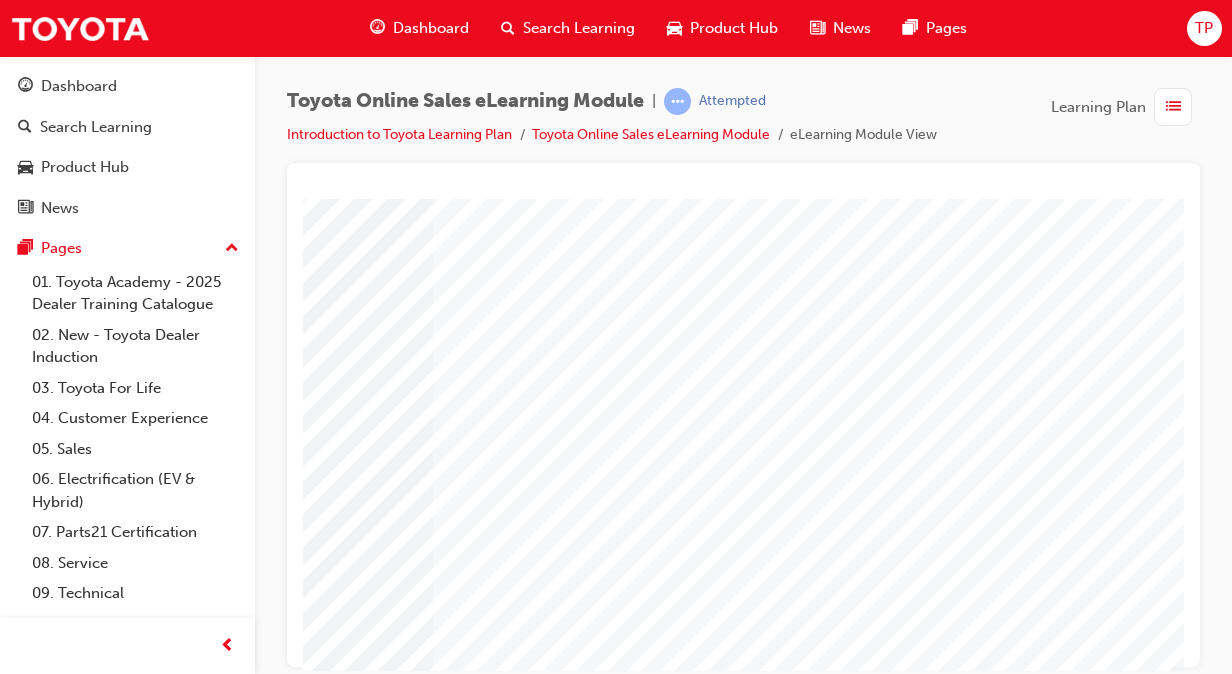 click at bounding box center (-126, 3211) 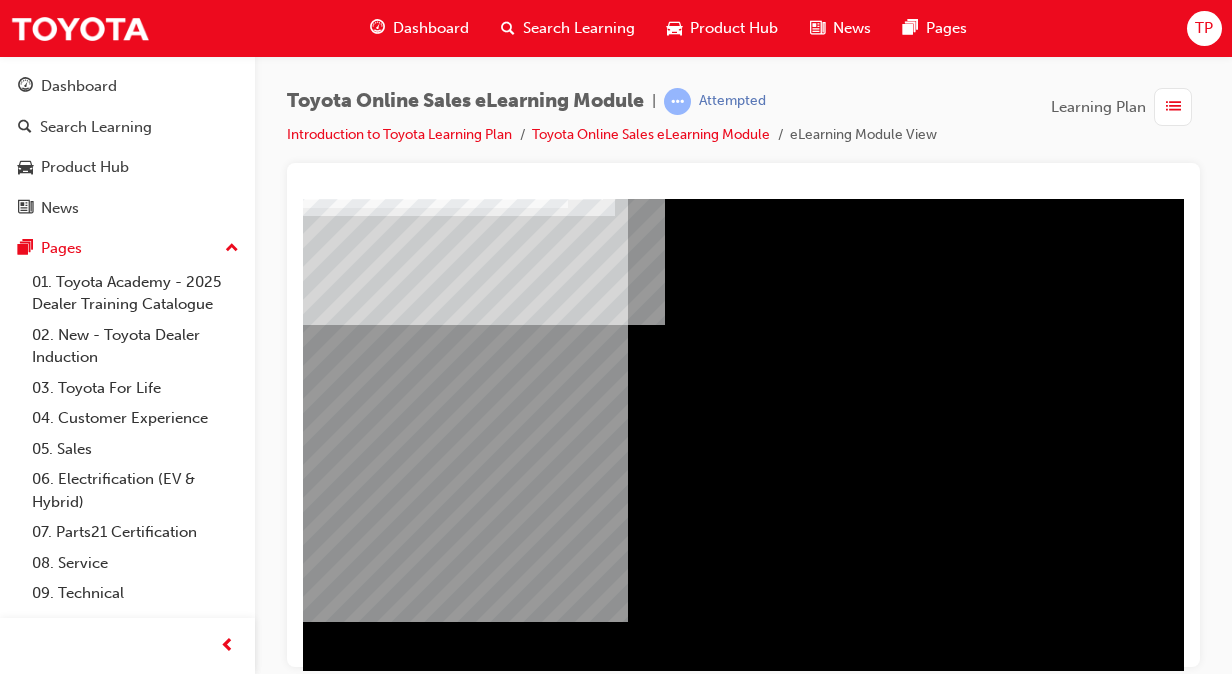 scroll, scrollTop: 150, scrollLeft: 0, axis: vertical 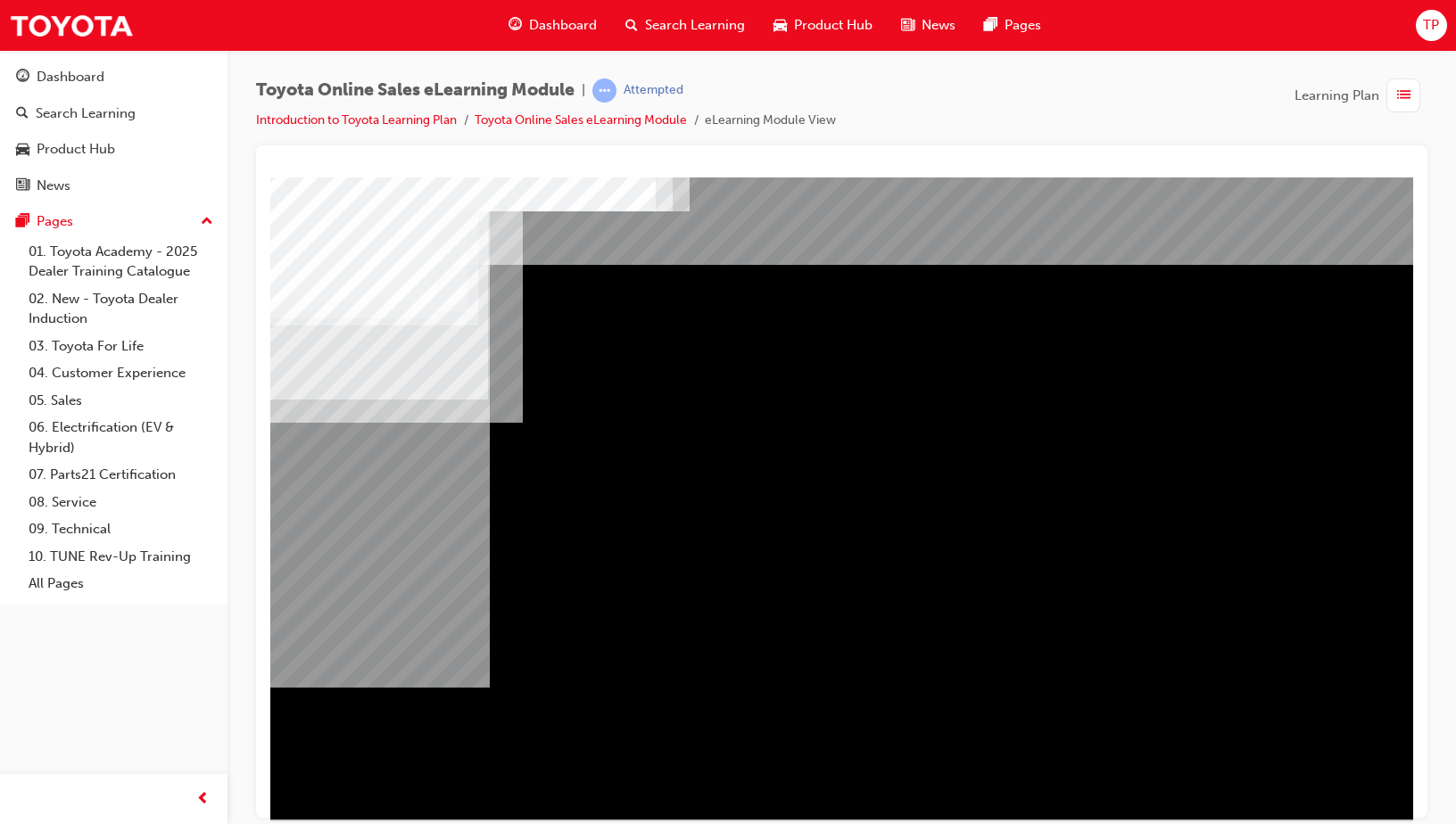 drag, startPoint x: 1236, startPoint y: 815, endPoint x: 1594, endPoint y: 998, distance: 402.06094 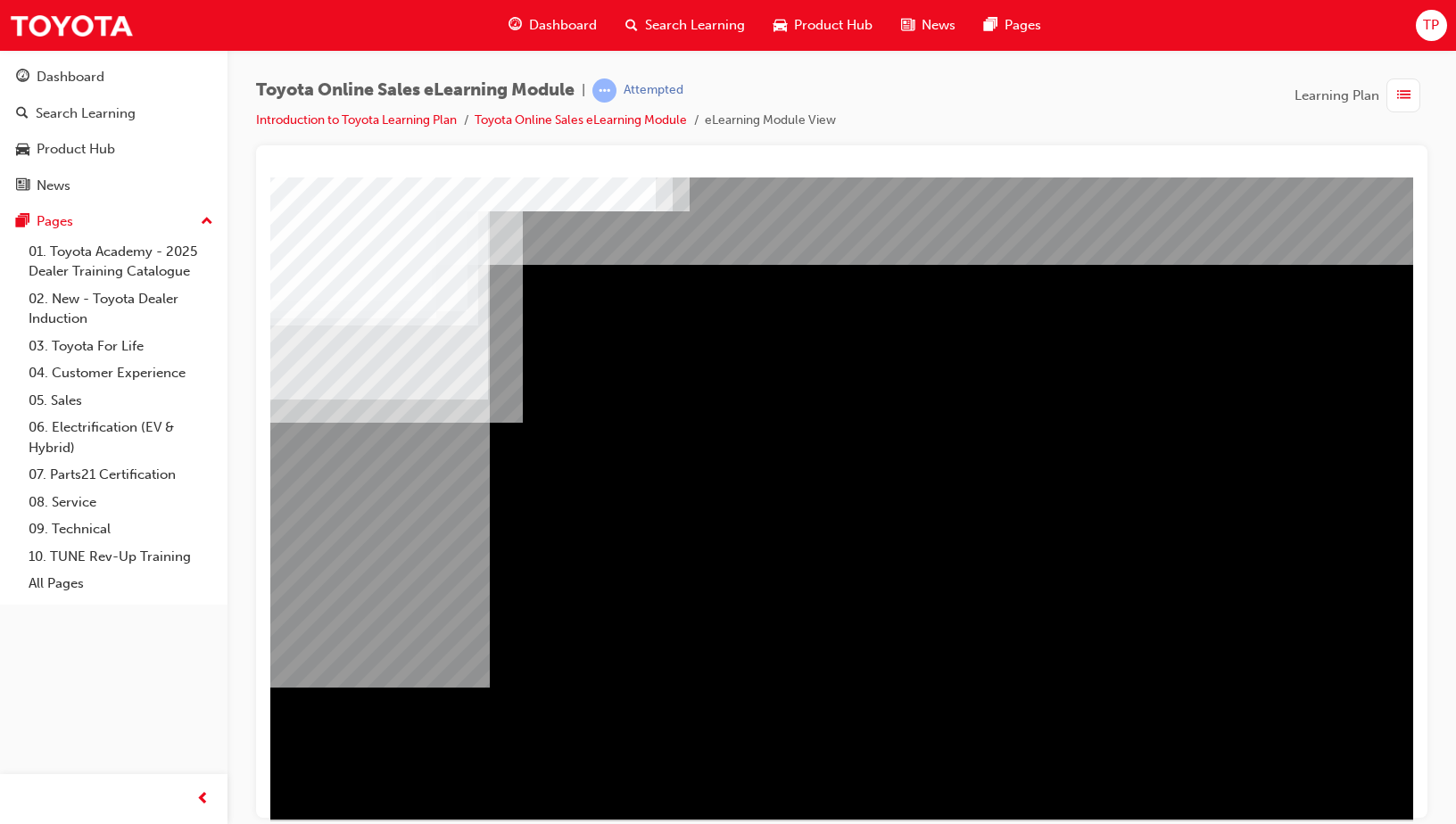 click at bounding box center (256, 2335) 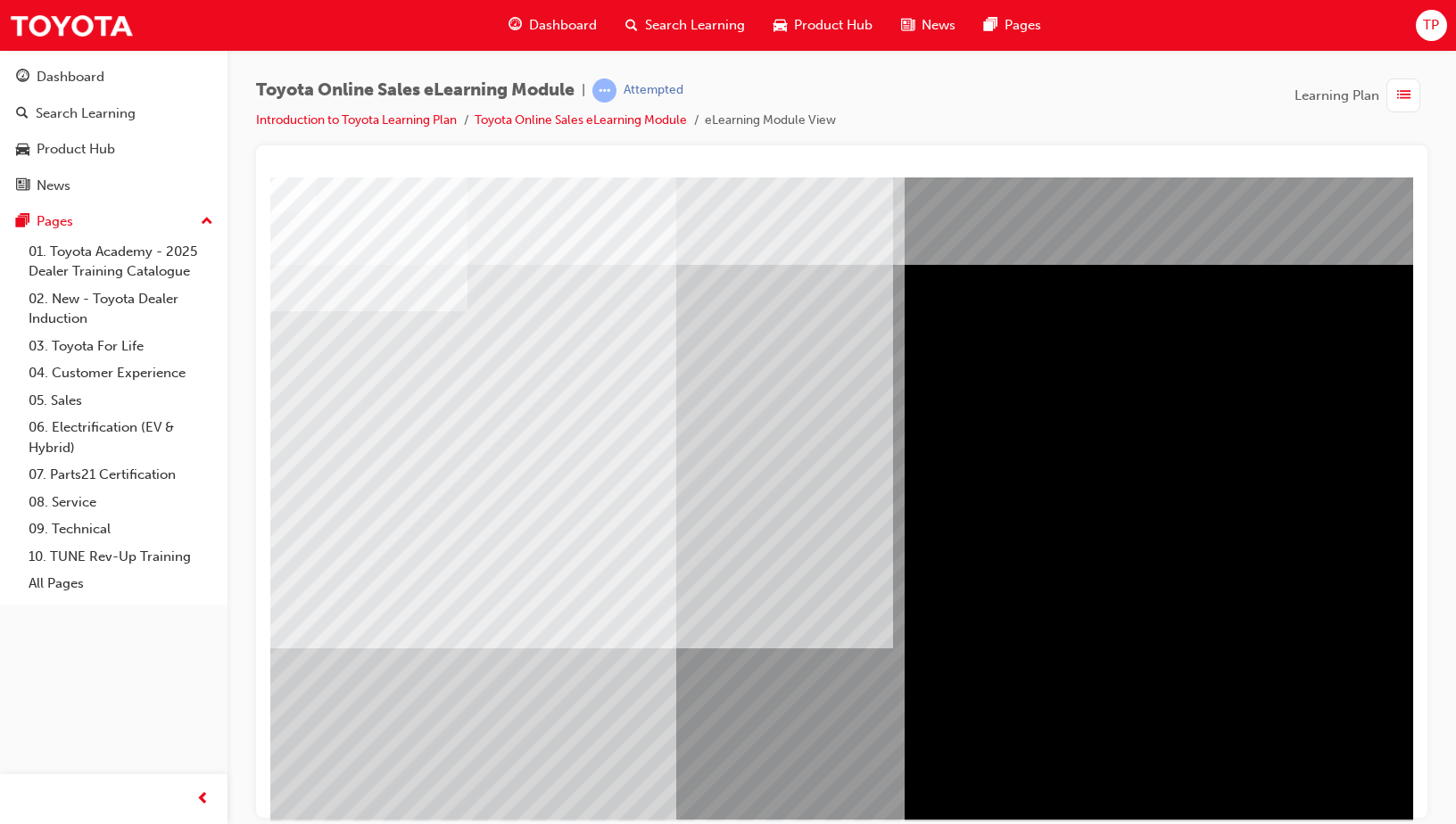 scroll, scrollTop: 0, scrollLeft: 0, axis: both 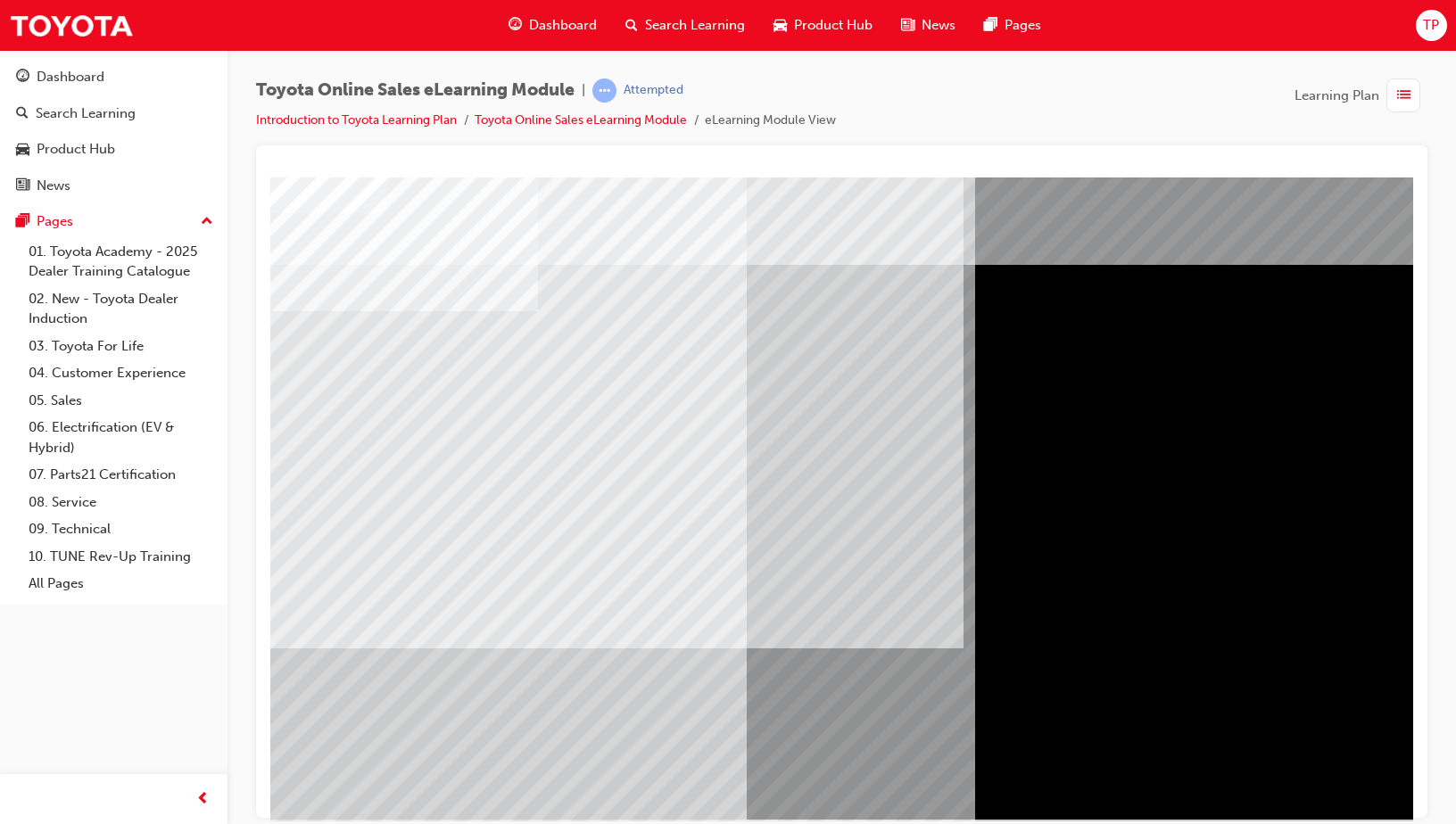 click at bounding box center (327, 3366) 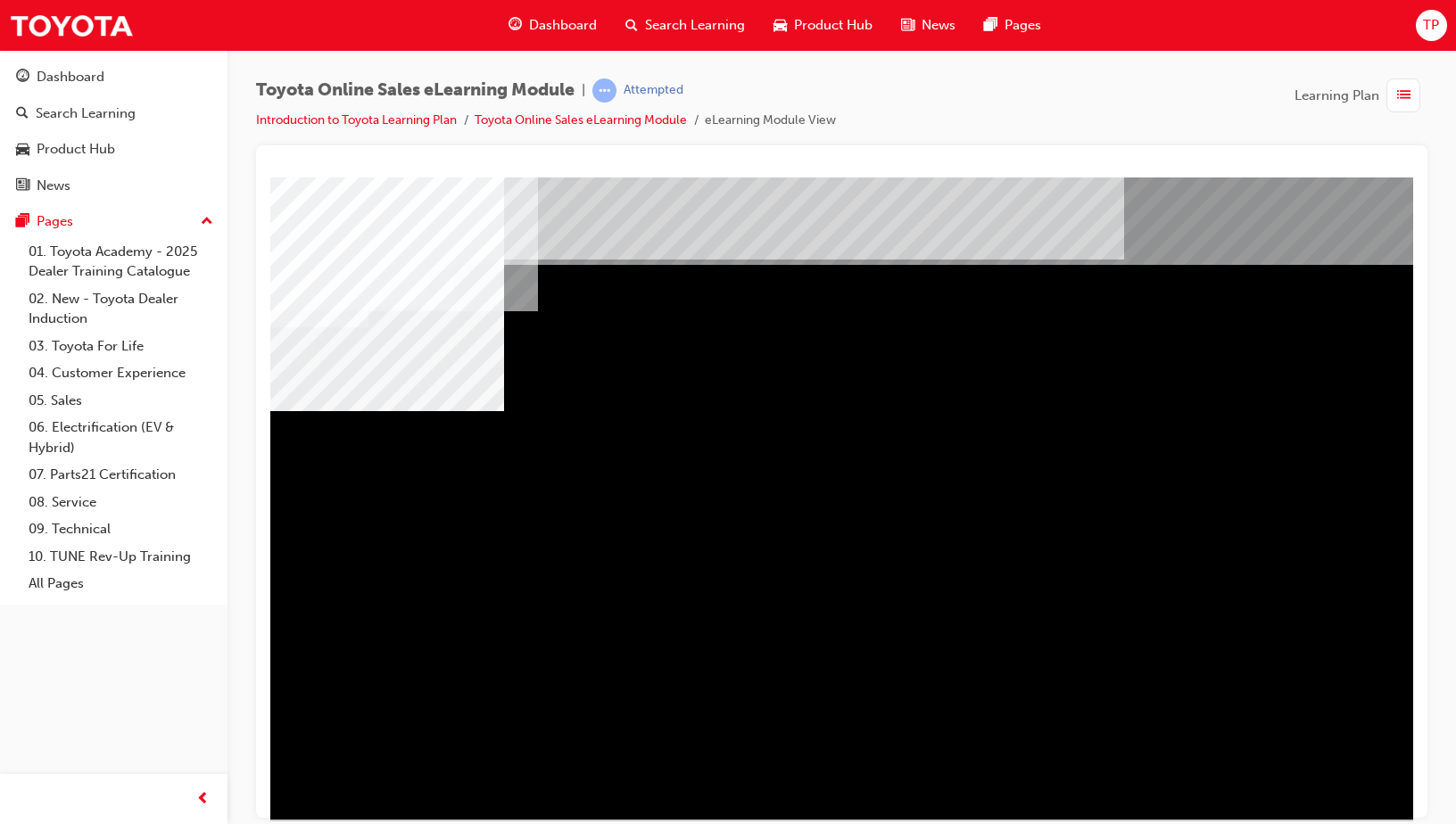 click at bounding box center [368, 1131] 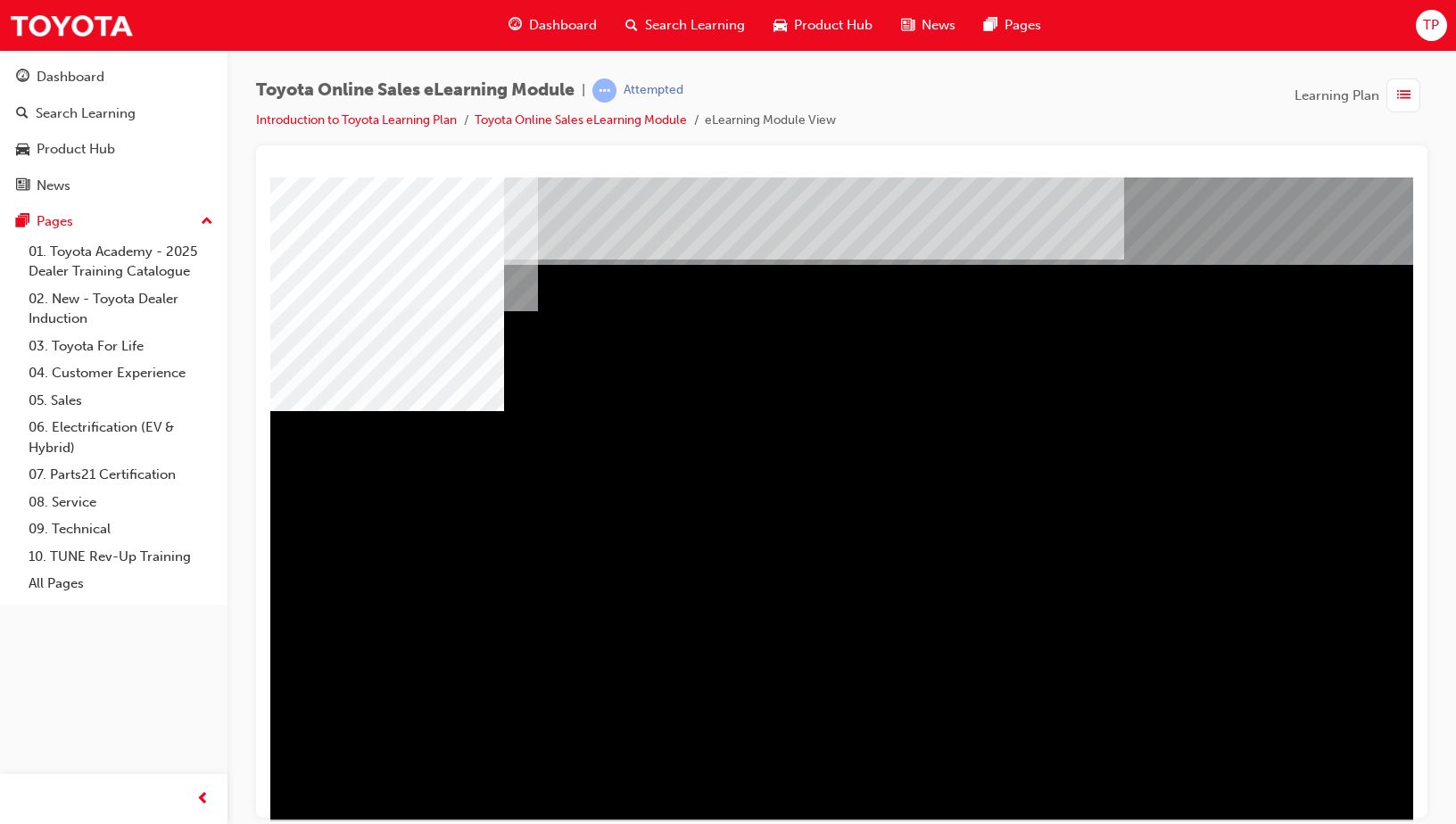 click at bounding box center (350, 1475) 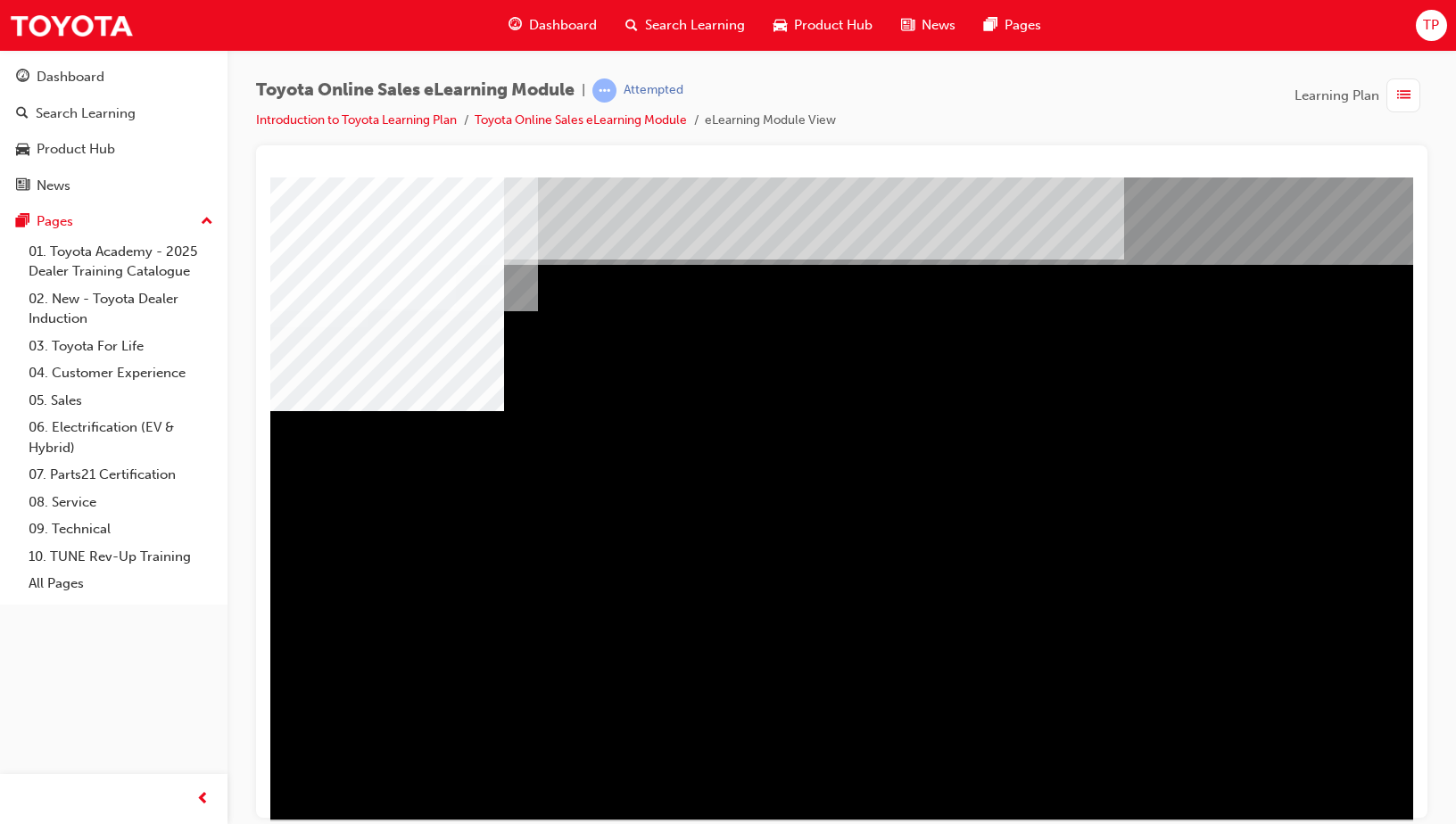 click on "multistate" at bounding box center (877, 498) 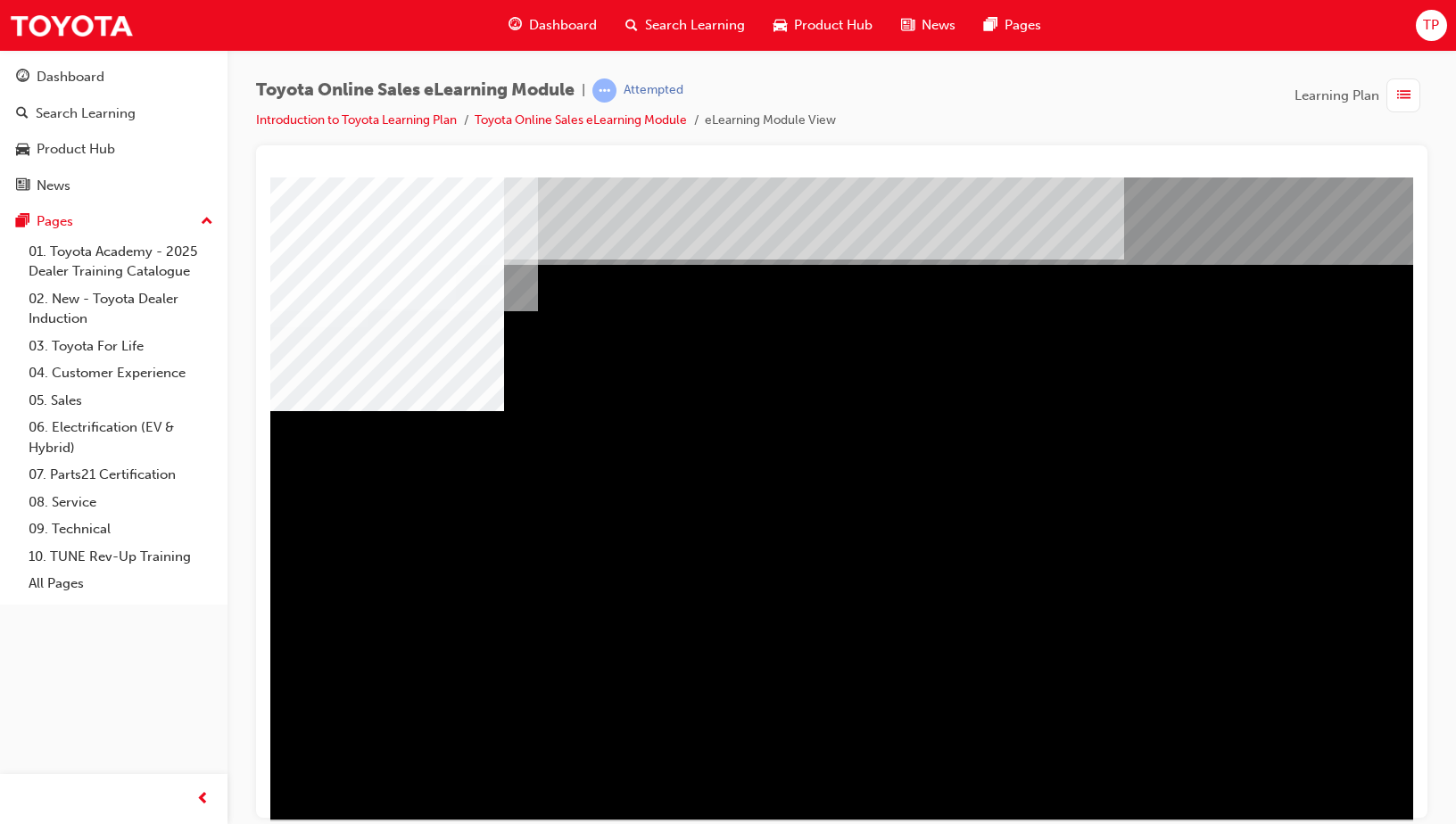 click at bounding box center (362, 1839) 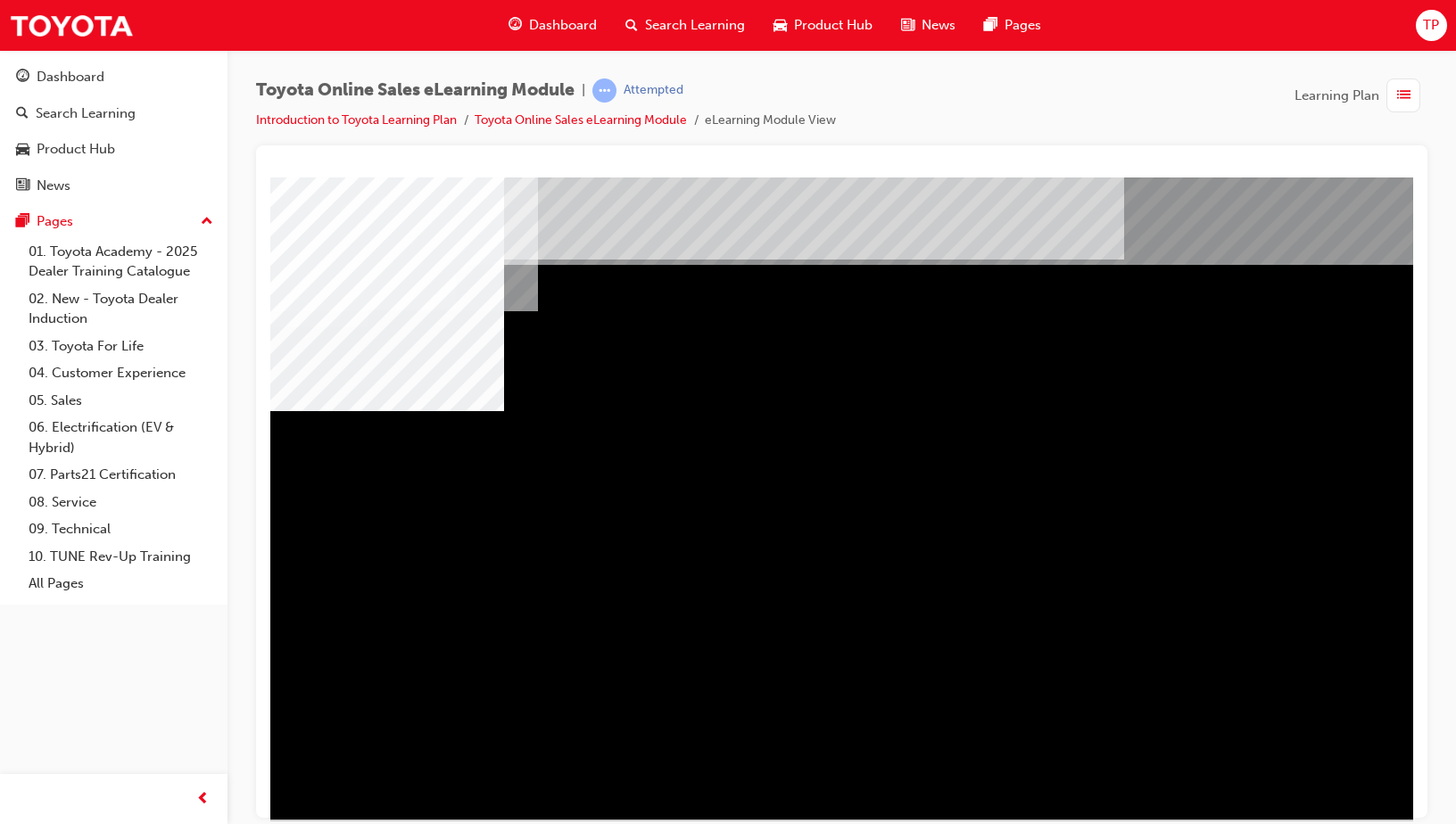 click at bounding box center [327, 2829] 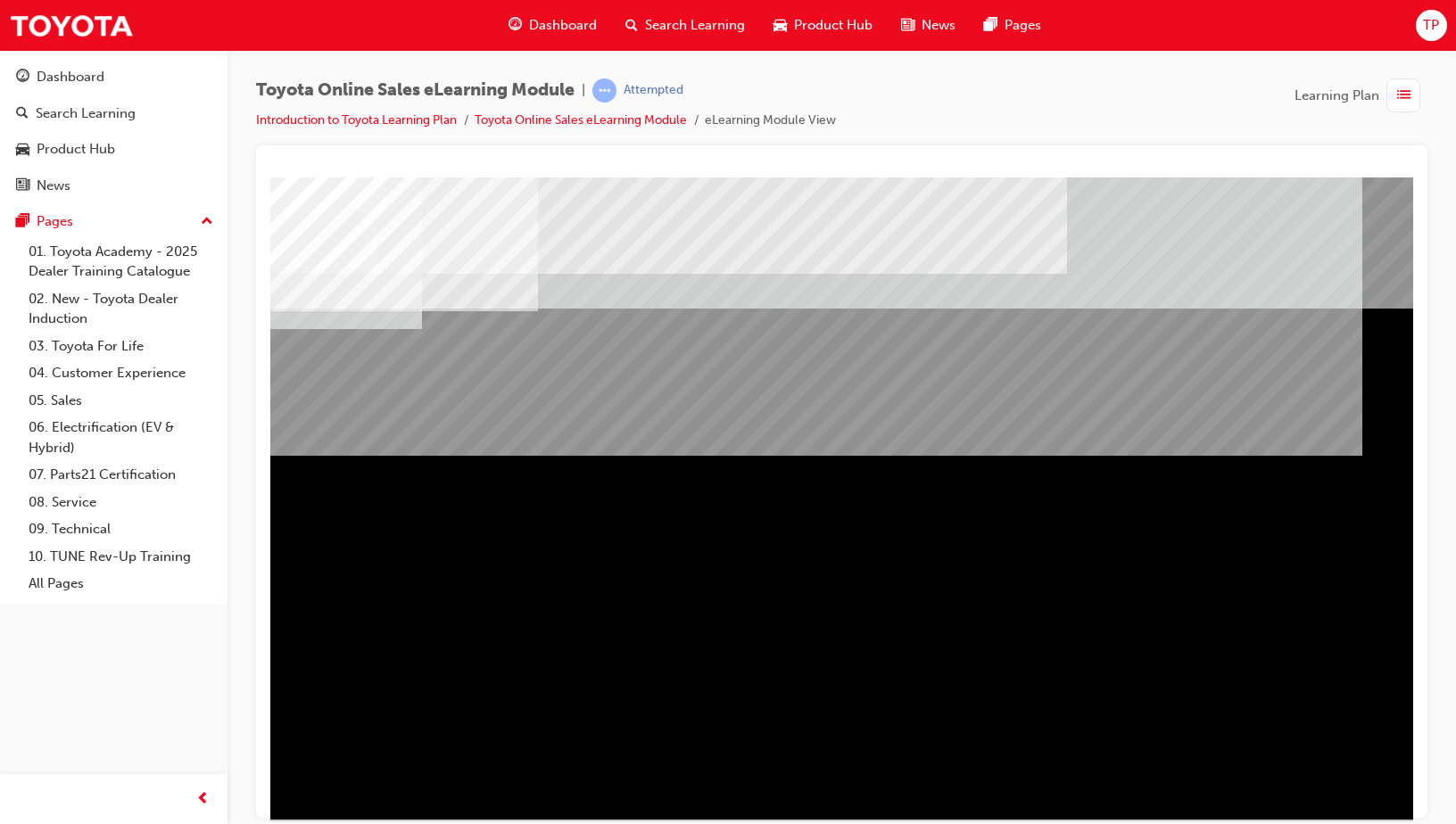 click at bounding box center [327, 1330] 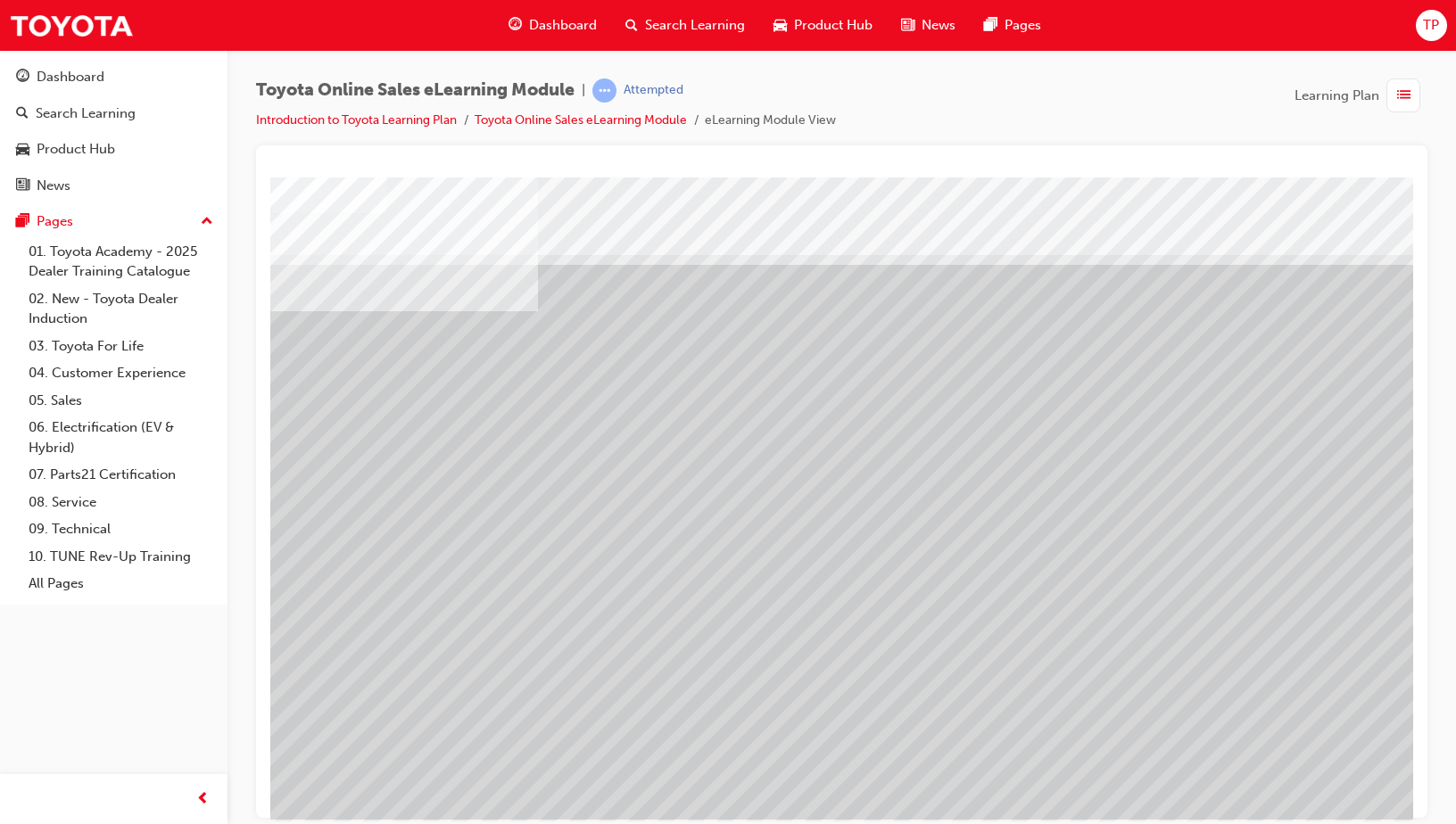 click at bounding box center [440, 3371] 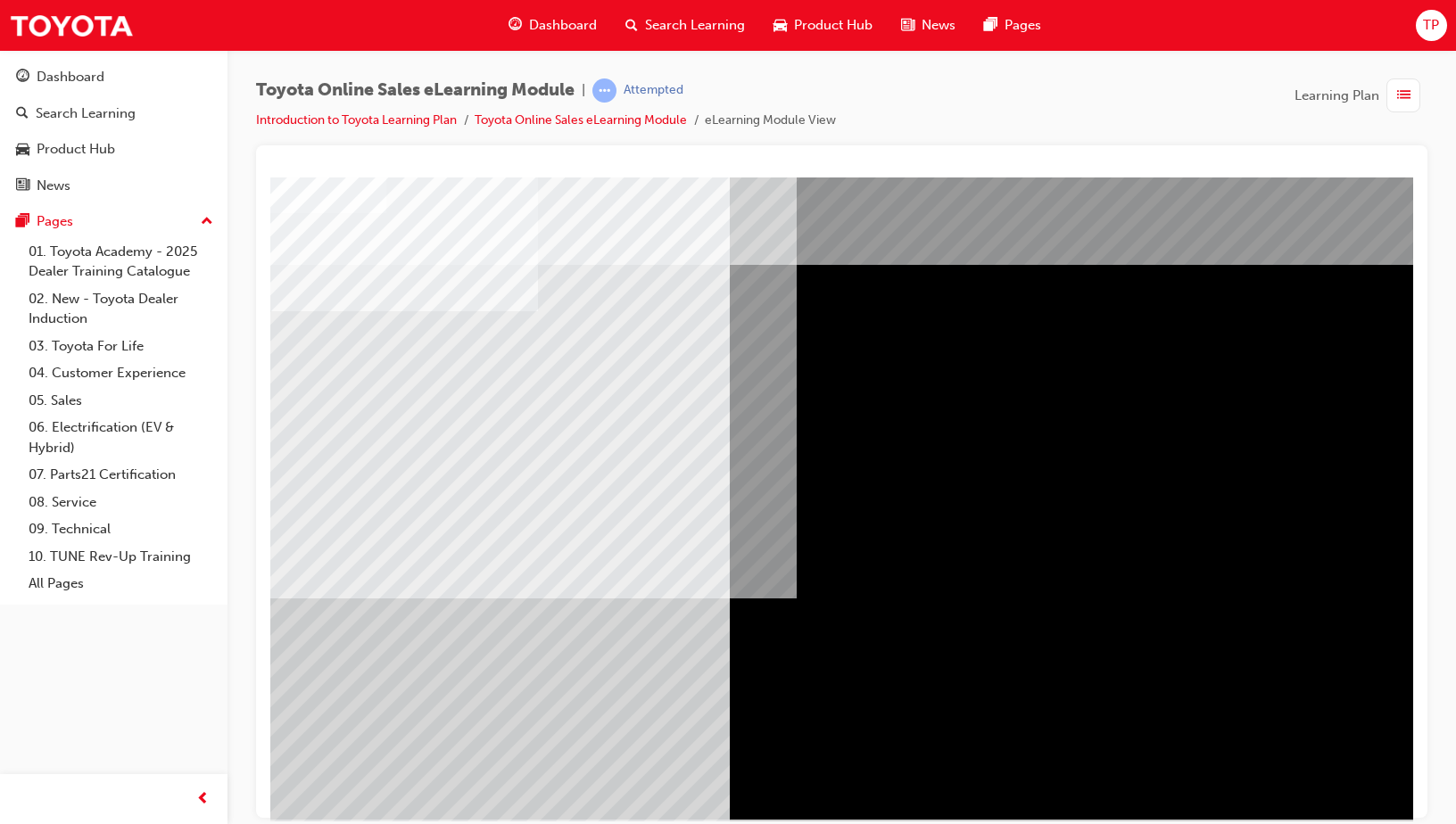 click at bounding box center (327, 2017) 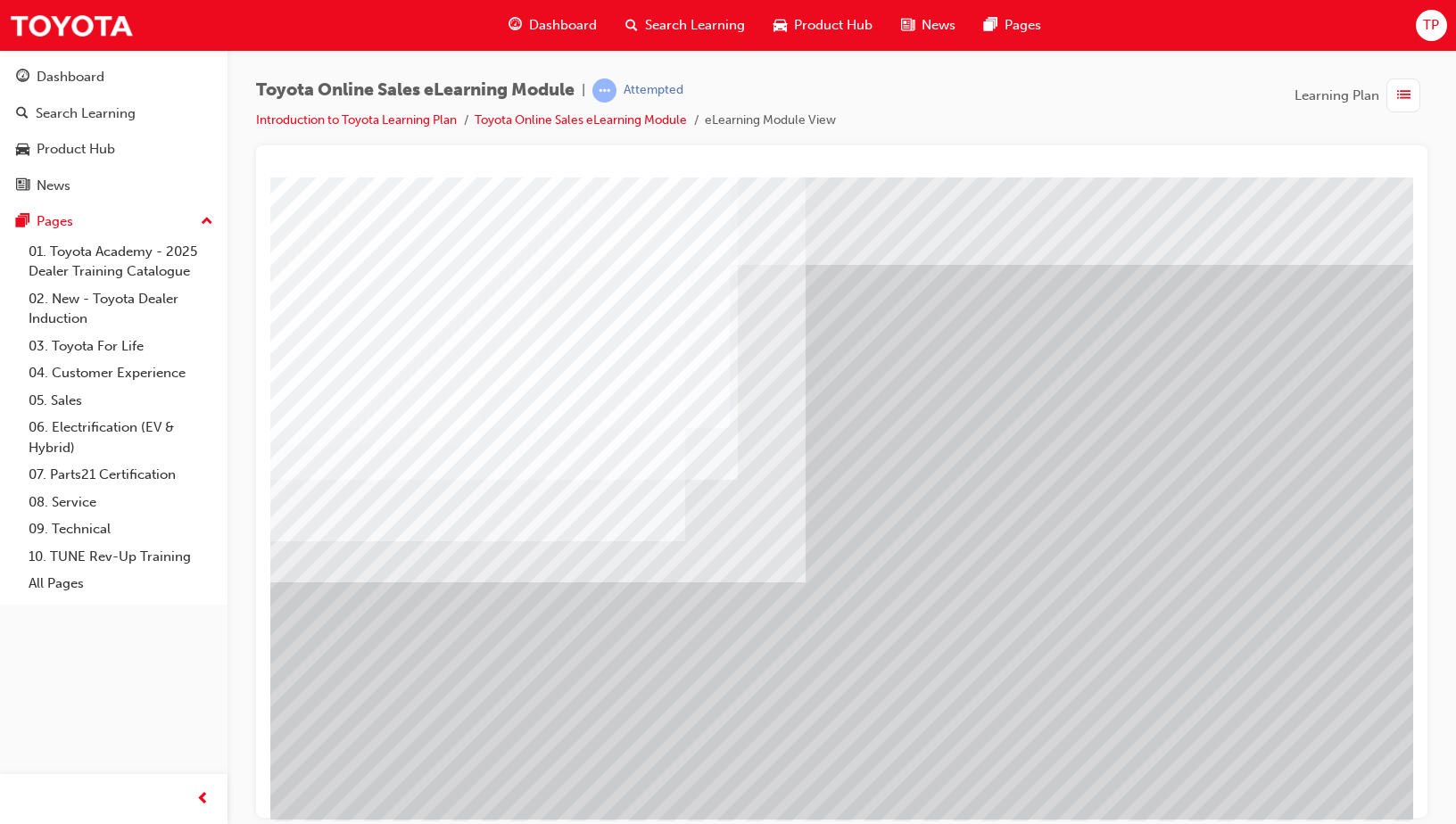 click at bounding box center (293, 5501) 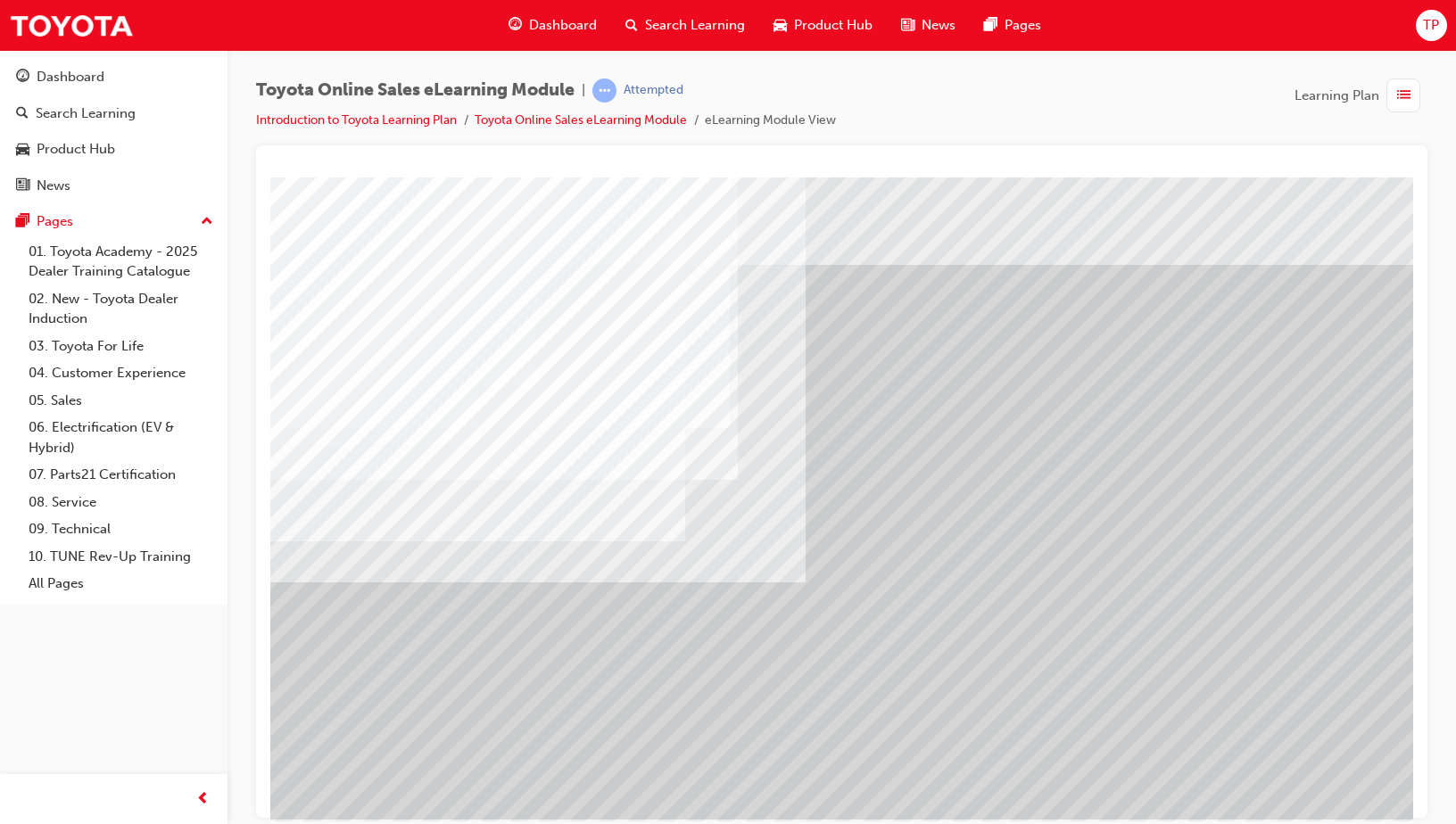 click at bounding box center [293, 4914] 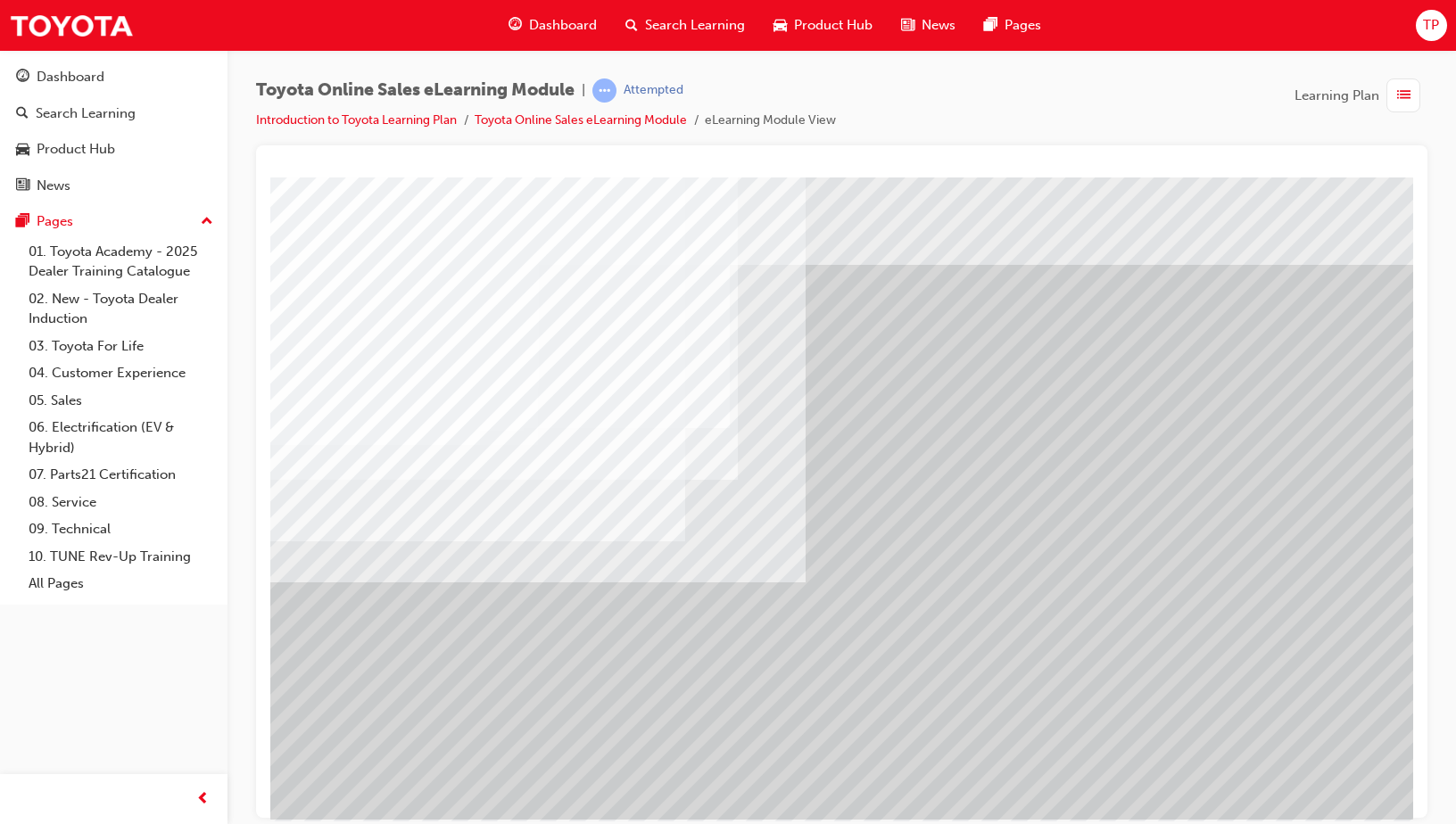 drag, startPoint x: 1342, startPoint y: 762, endPoint x: 1351, endPoint y: 779, distance: 19.23538 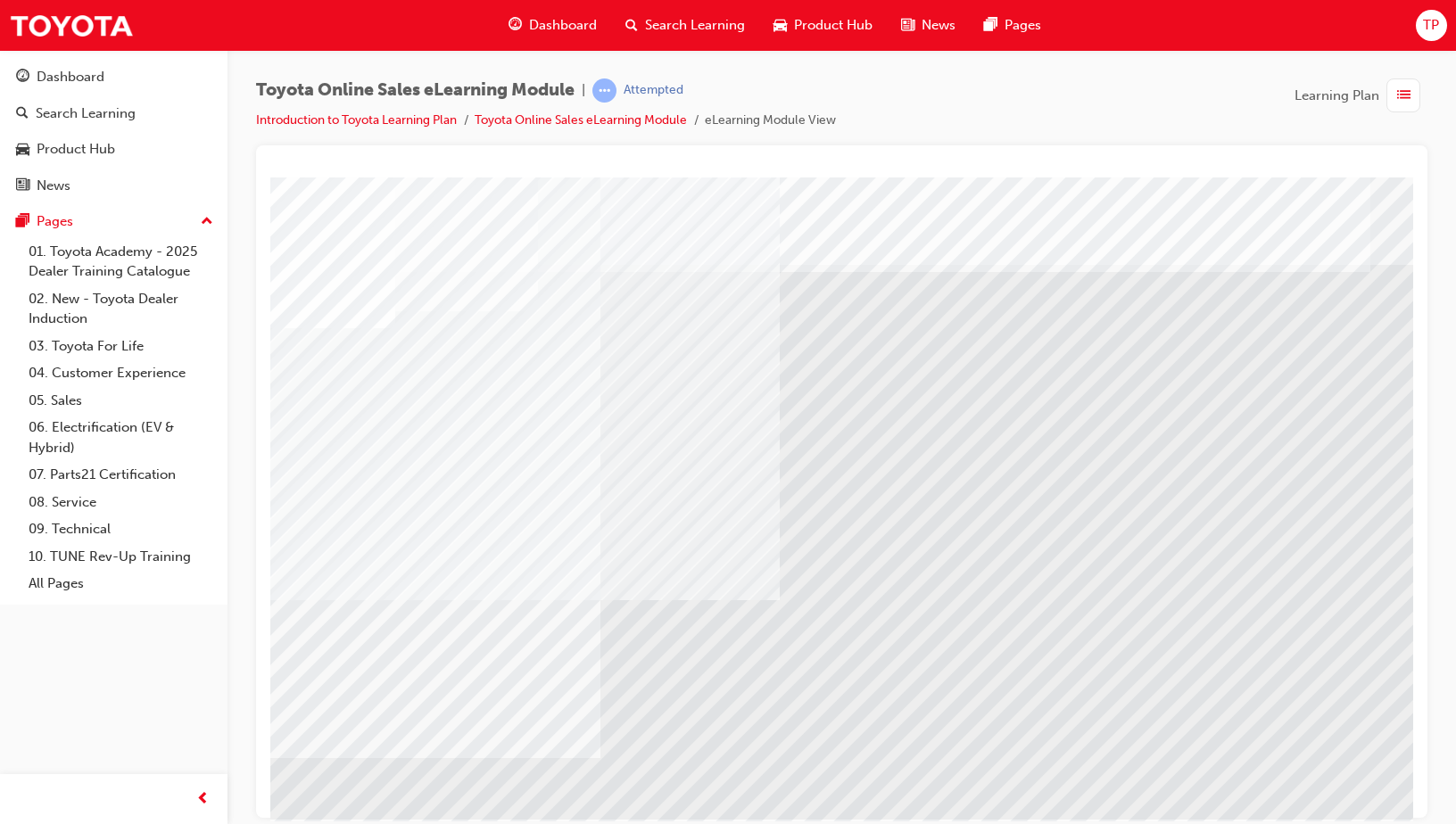 click at bounding box center [333, 4314] 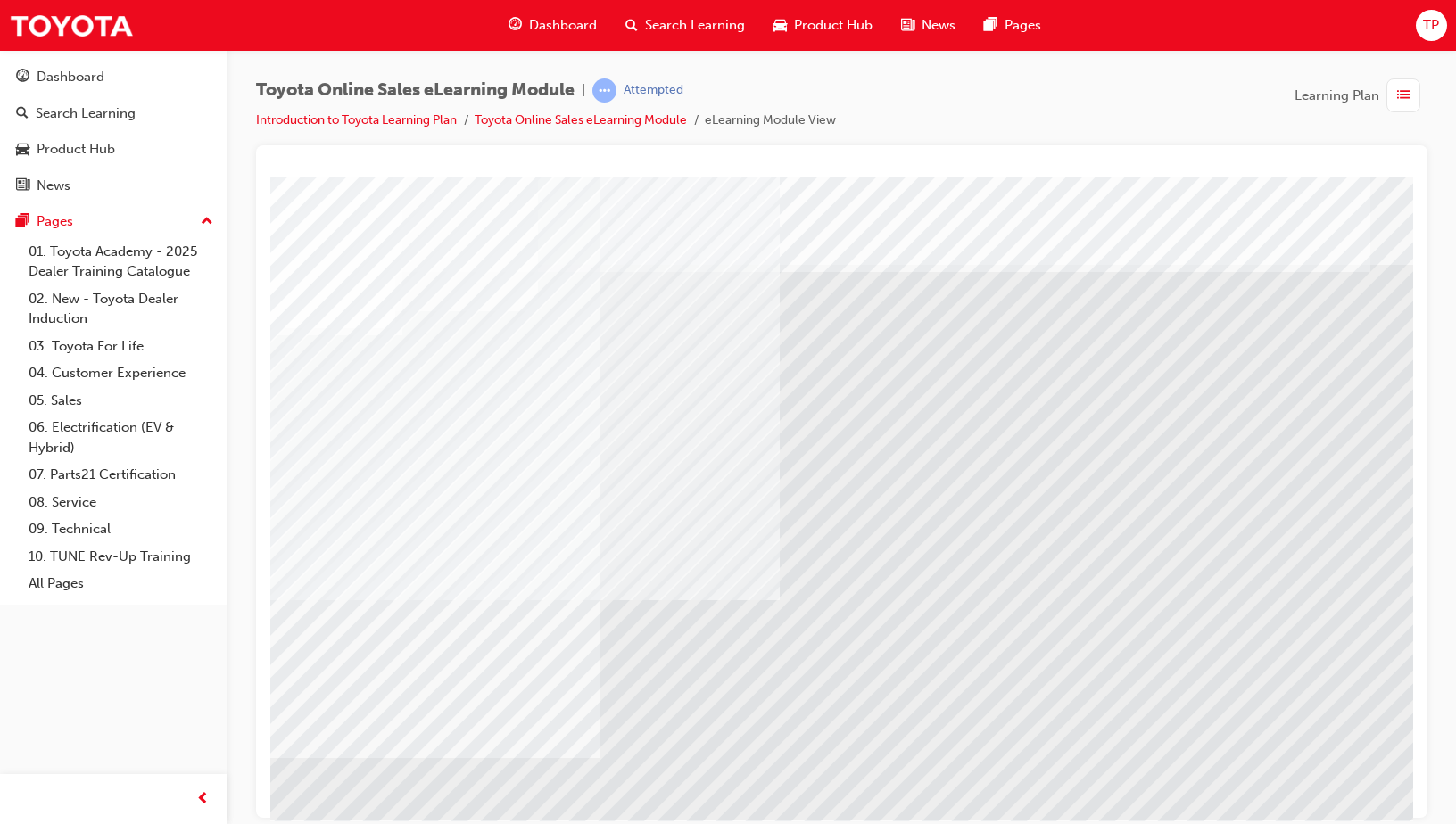 click at bounding box center [333, 4464] 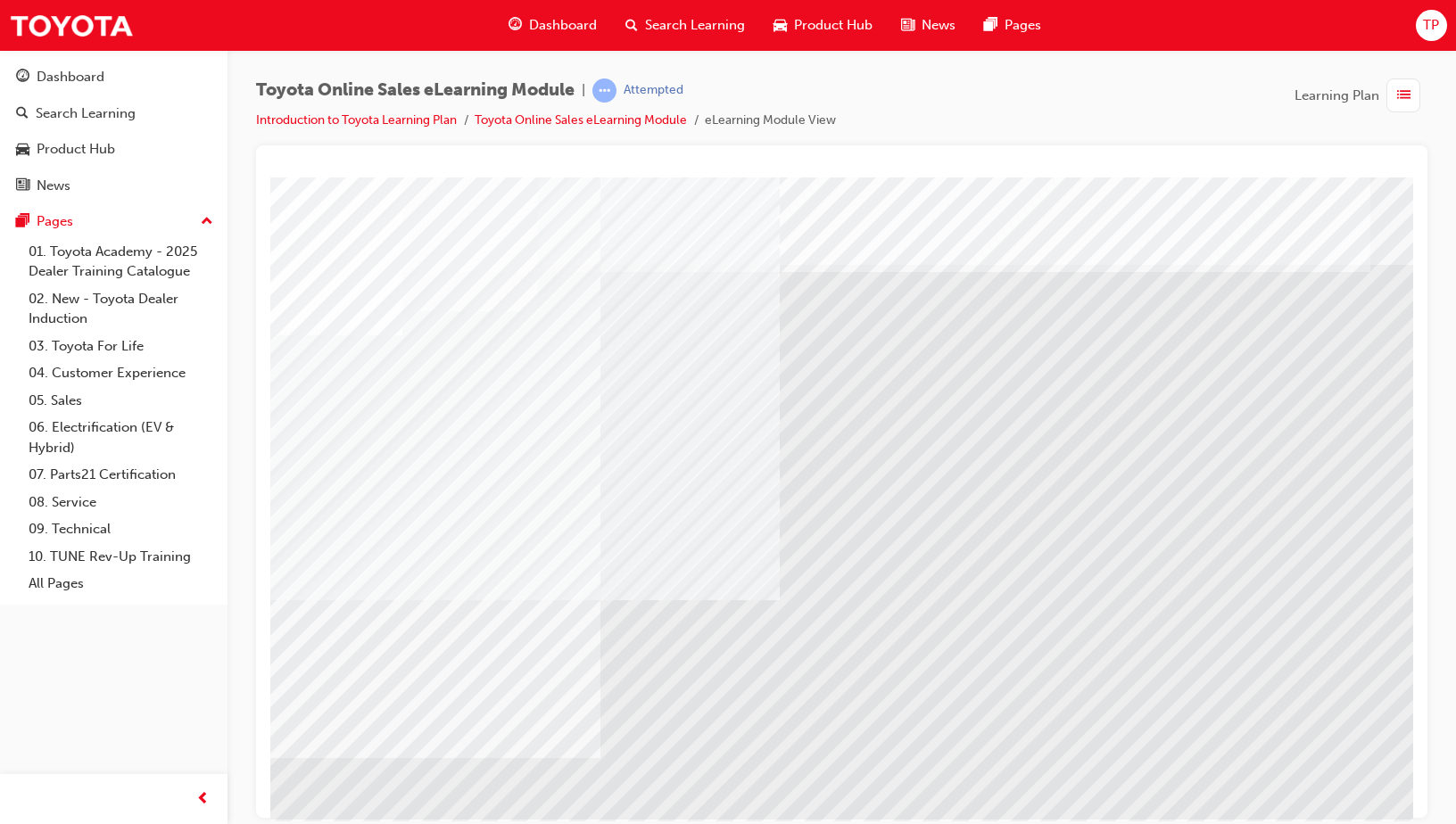 click at bounding box center [333, 4615] 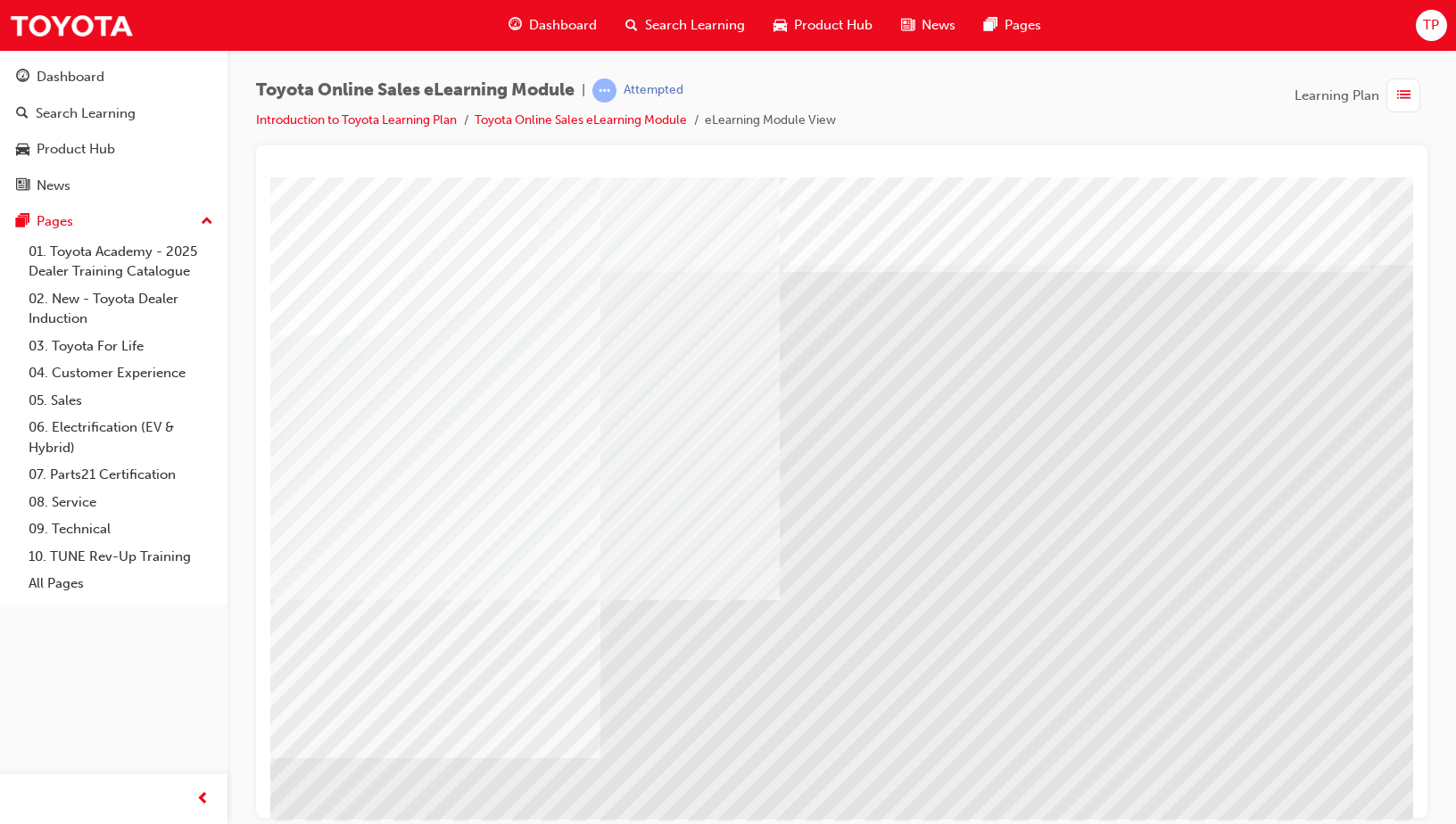 drag, startPoint x: 386, startPoint y: 640, endPoint x: 533, endPoint y: 640, distance: 147 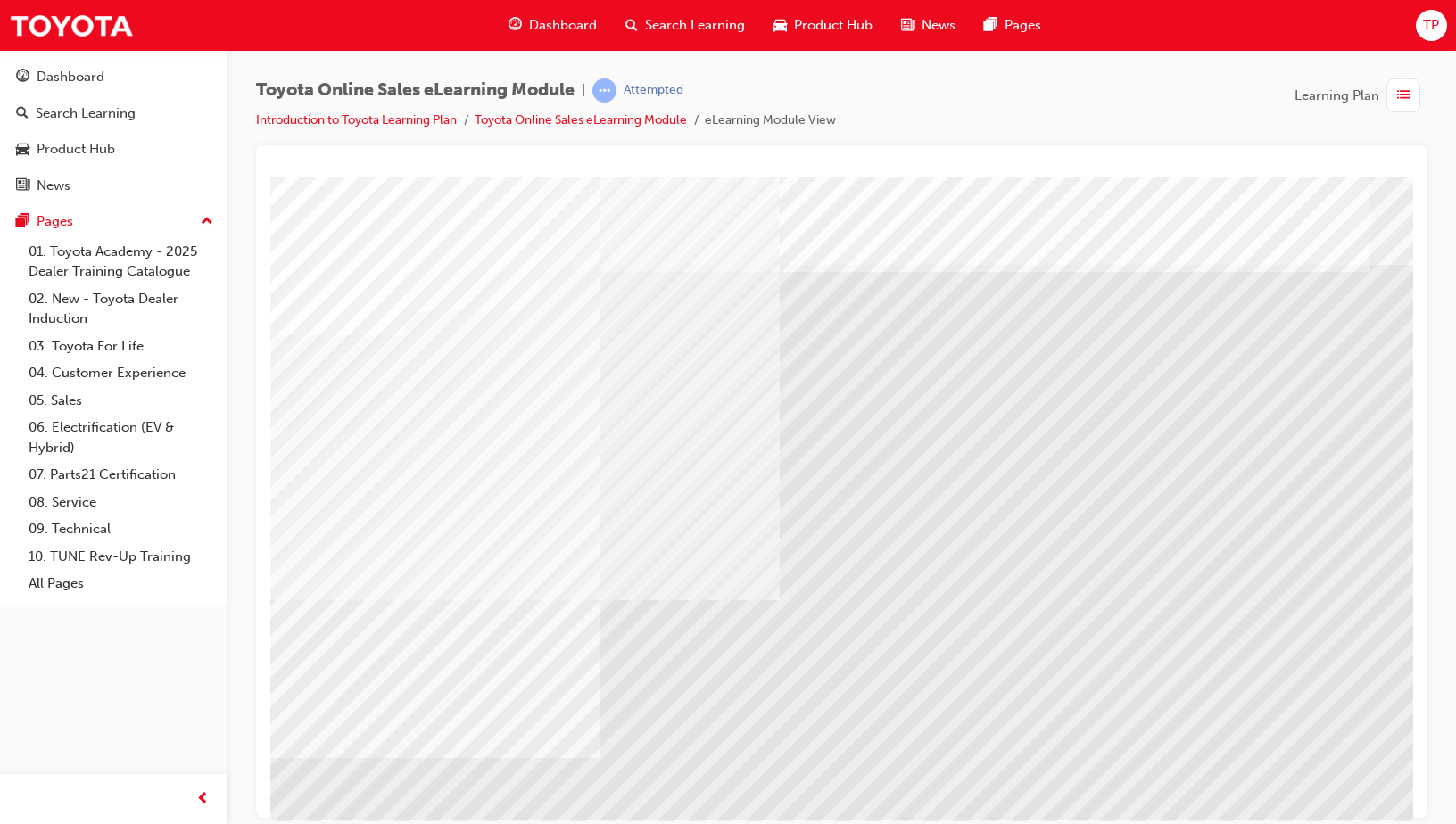 click at bounding box center (333, 4916) 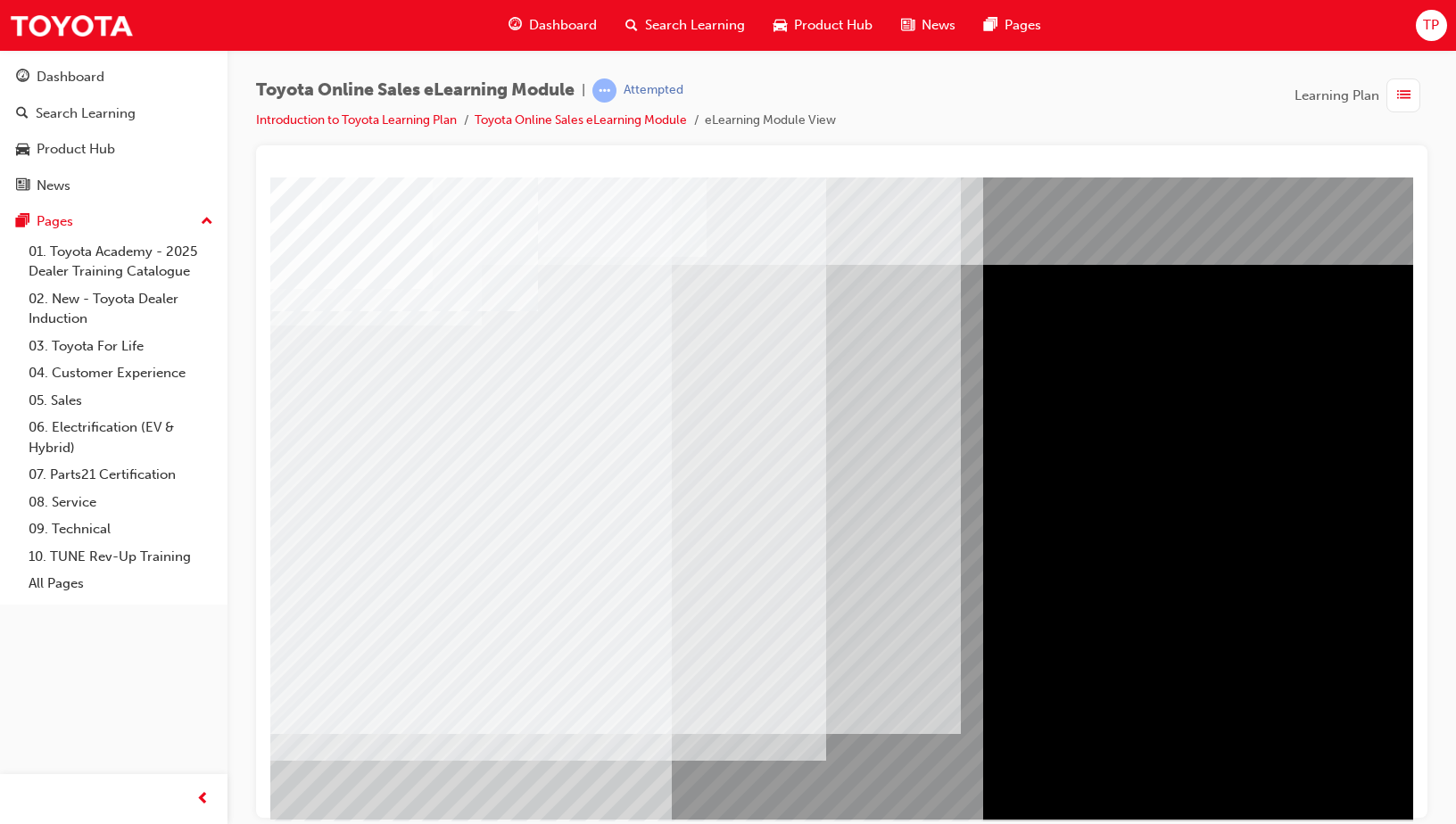 drag, startPoint x: 352, startPoint y: 401, endPoint x: 355, endPoint y: 415, distance: 14.317821 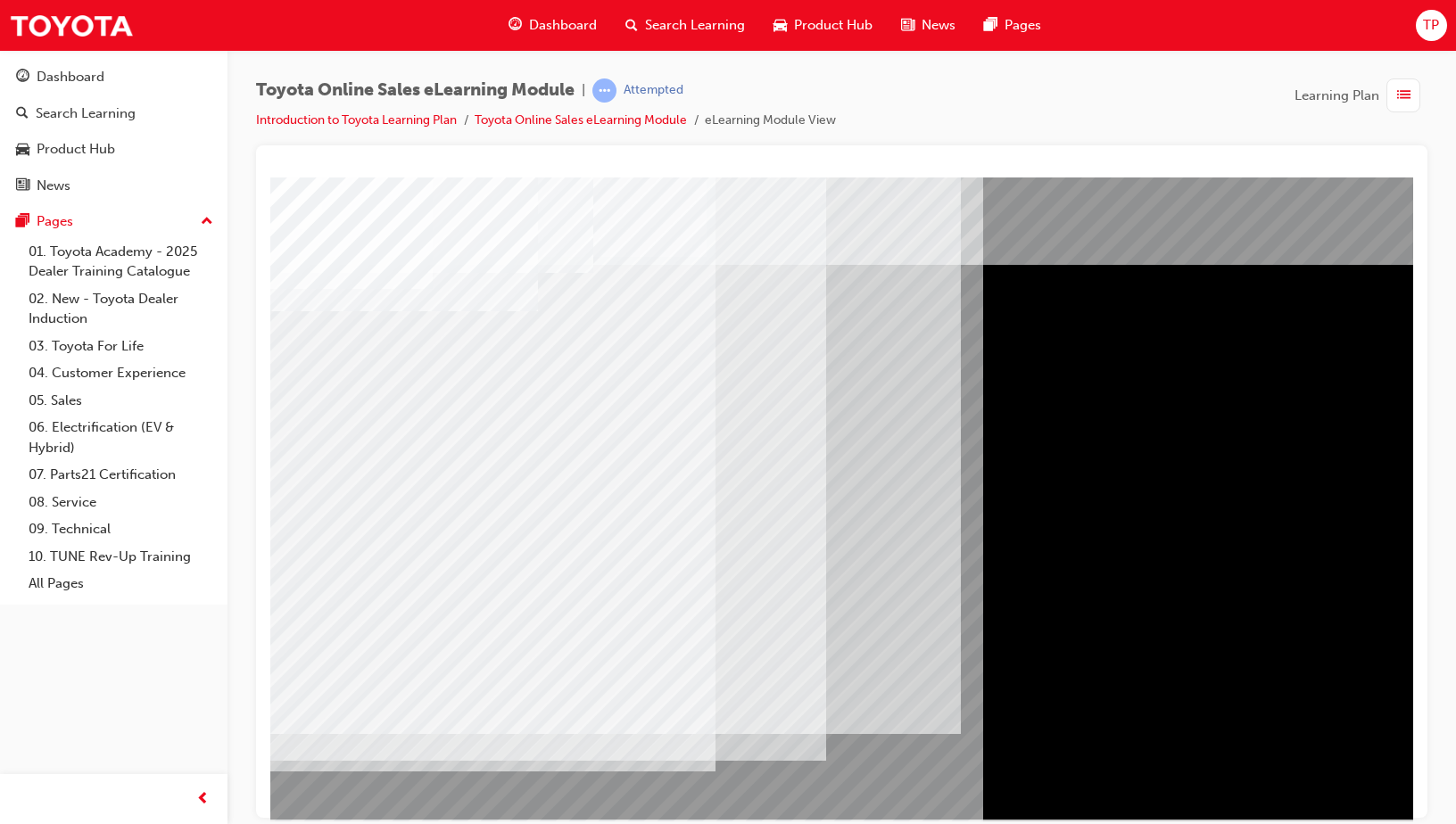 drag, startPoint x: 350, startPoint y: 505, endPoint x: 352, endPoint y: 533, distance: 28.07134 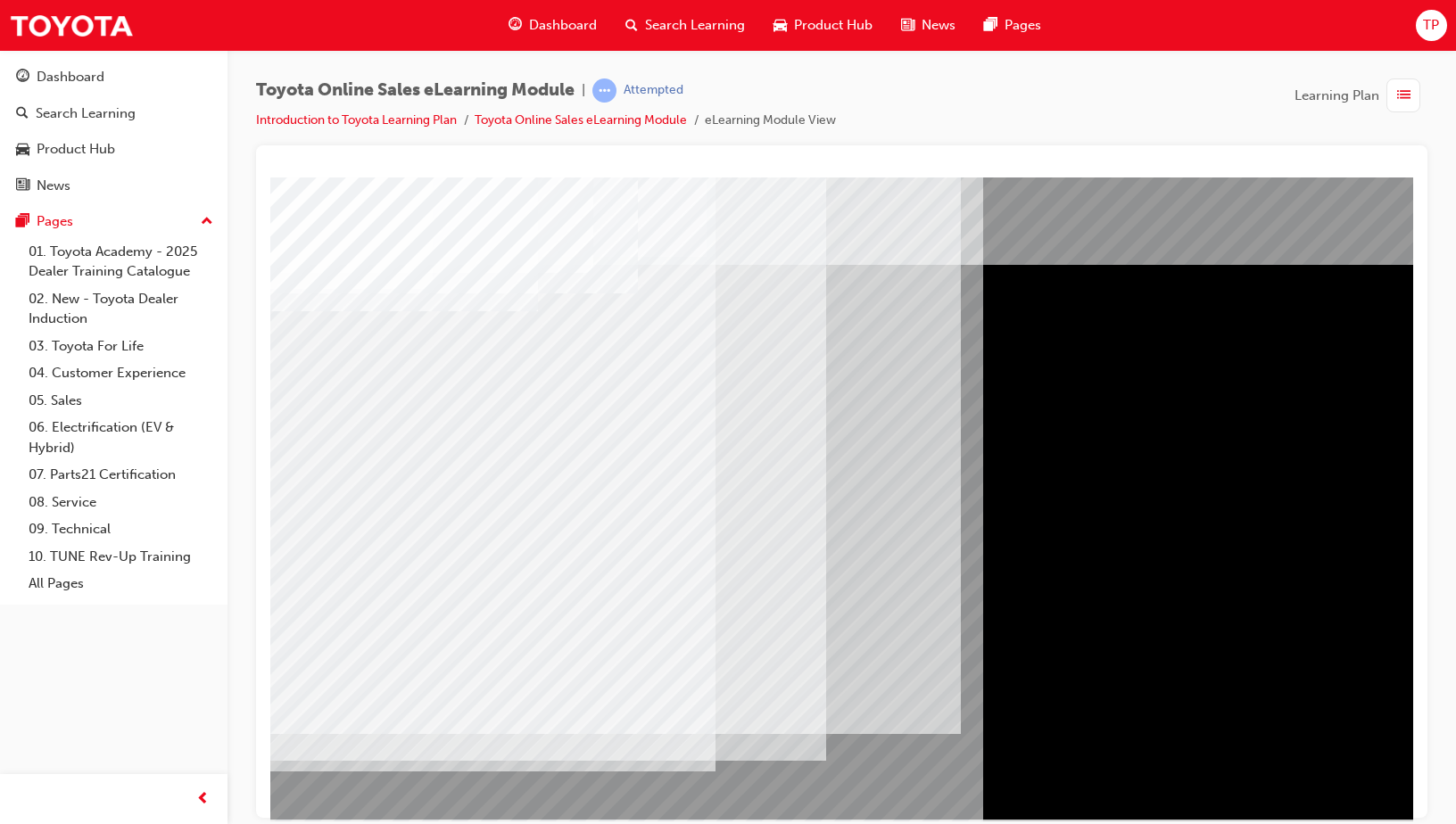 click at bounding box center (293, 4508) 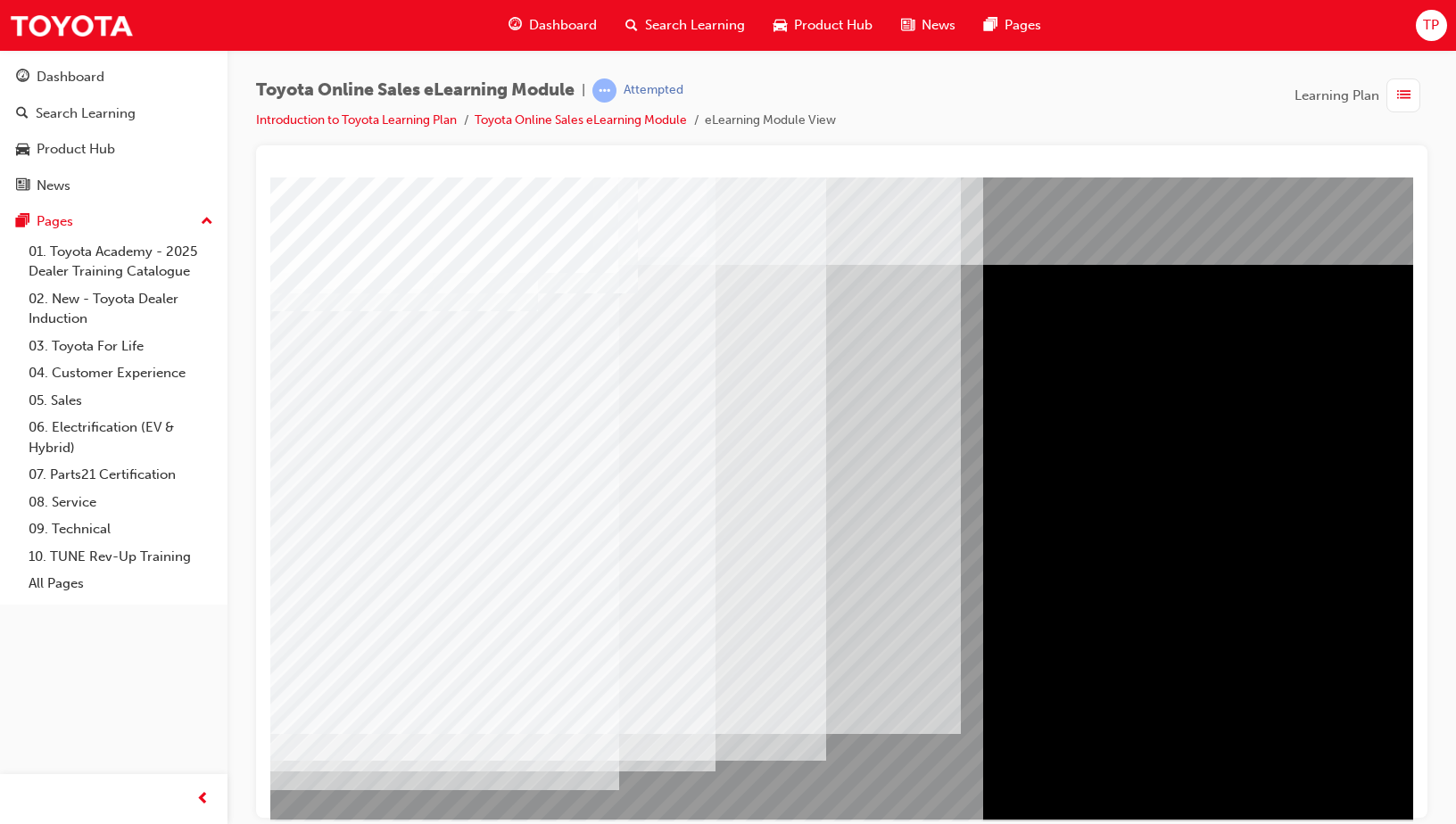click at bounding box center [327, 4942] 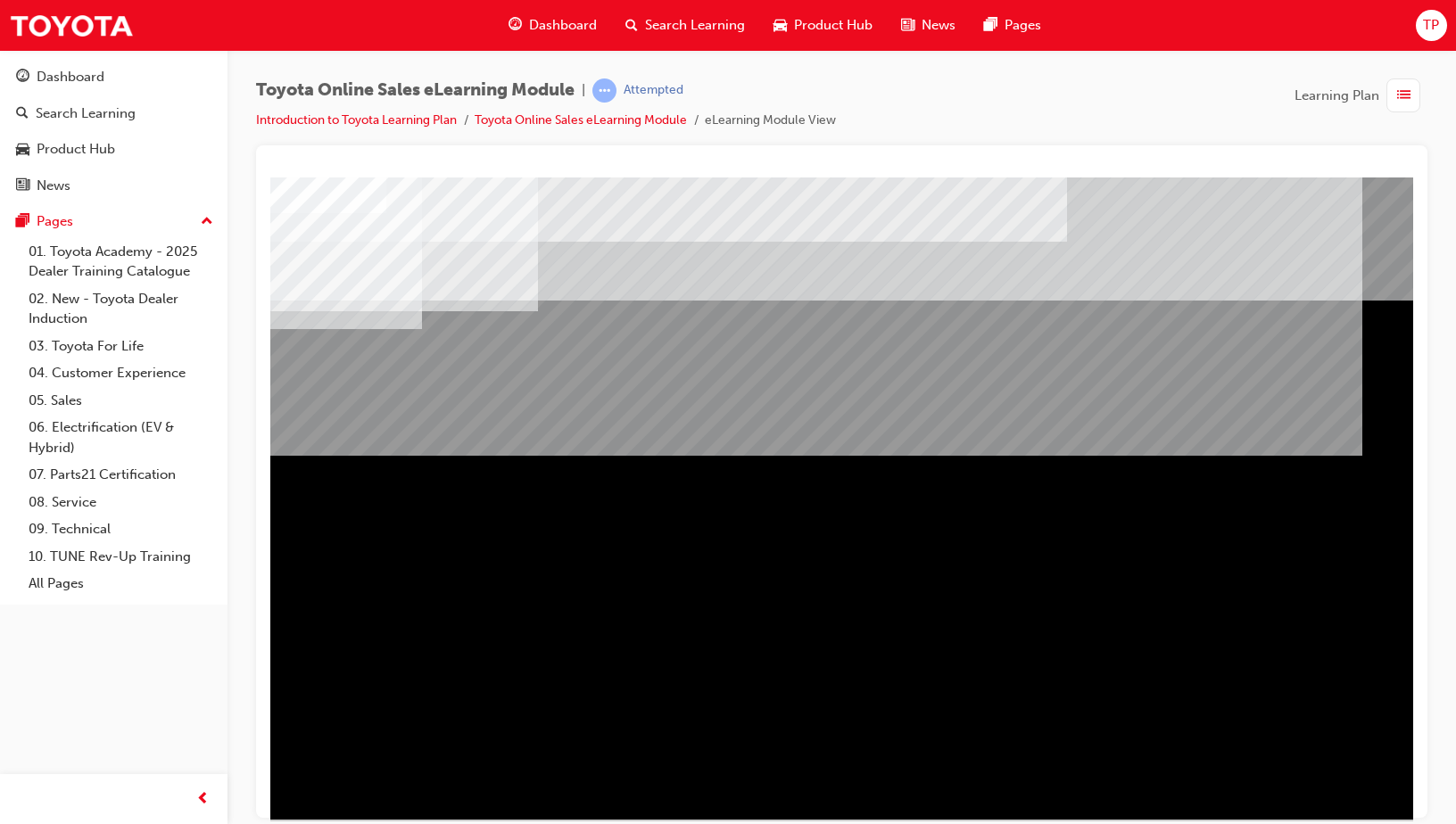 click at bounding box center [327, 1199] 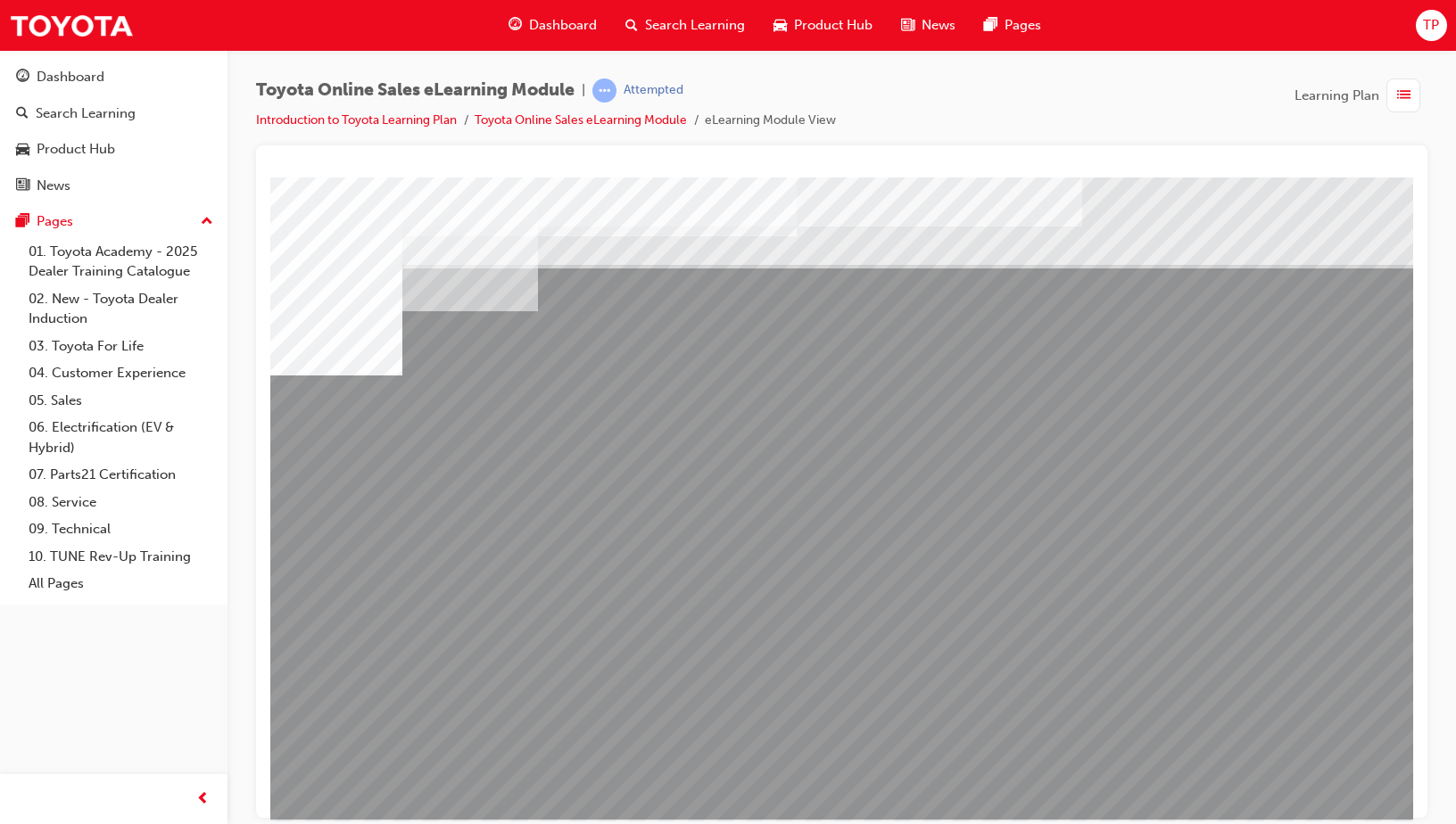 click at bounding box center (333, 3929) 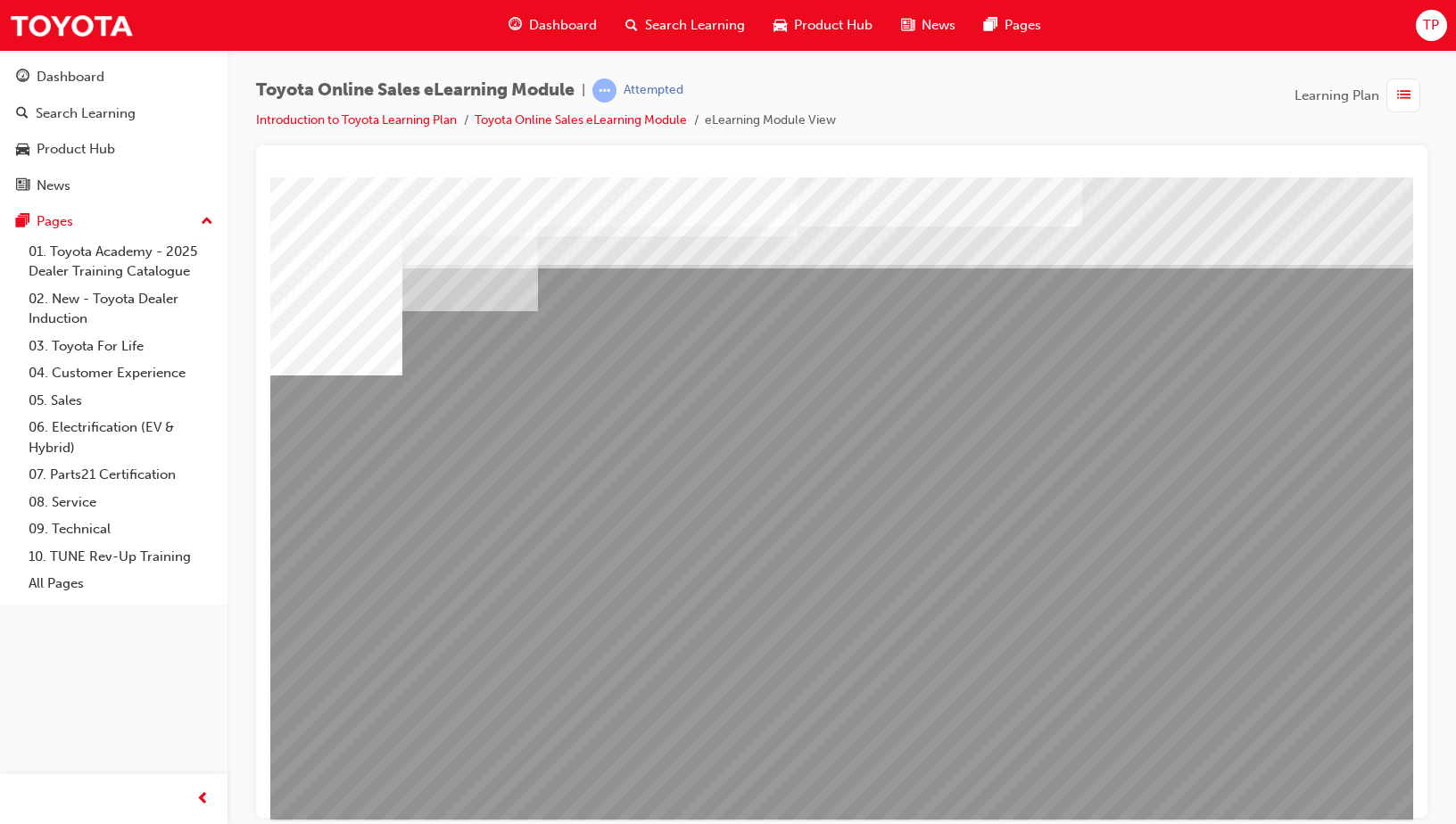 click at bounding box center [333, 4041] 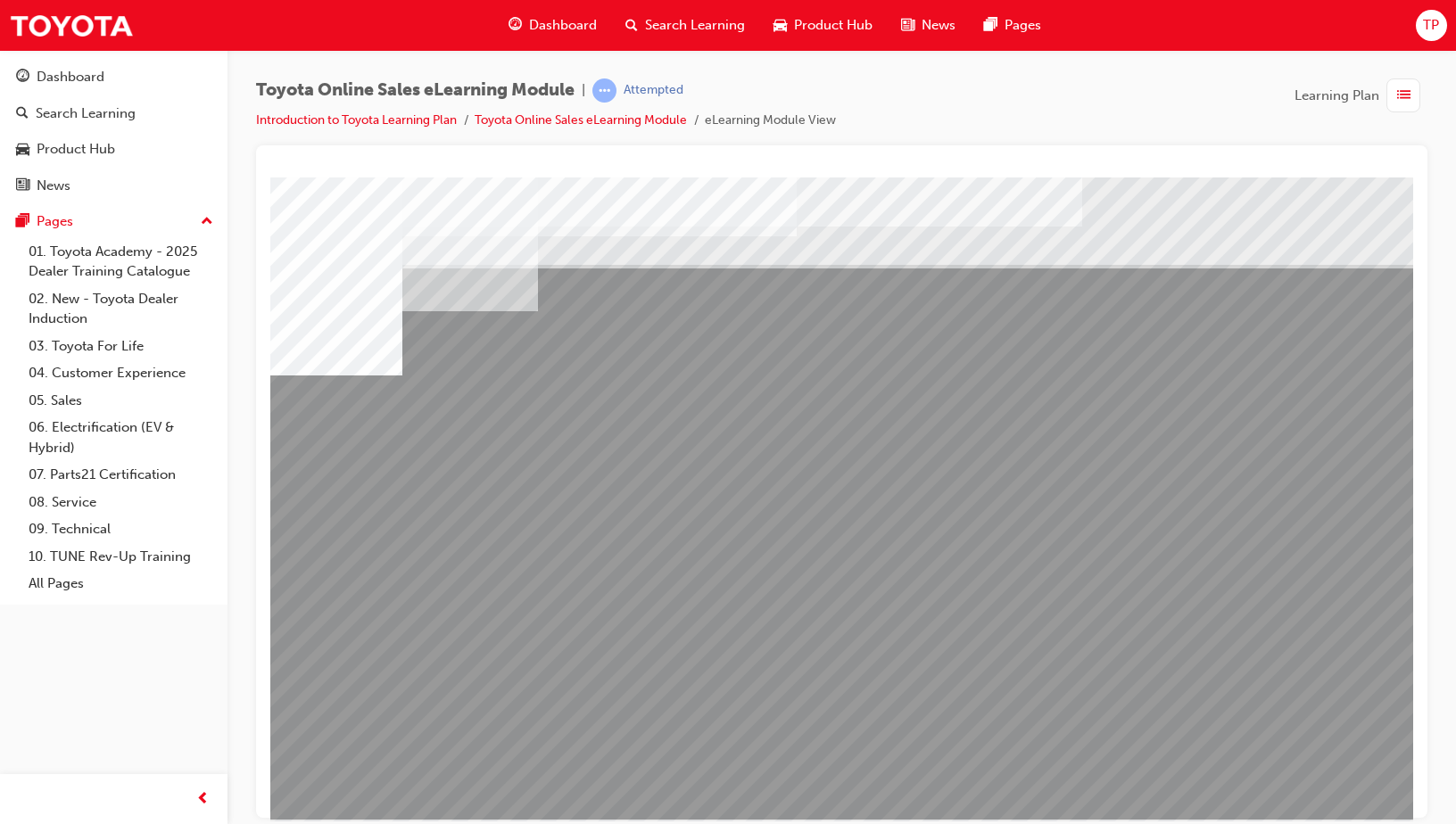 click at bounding box center [333, 4165] 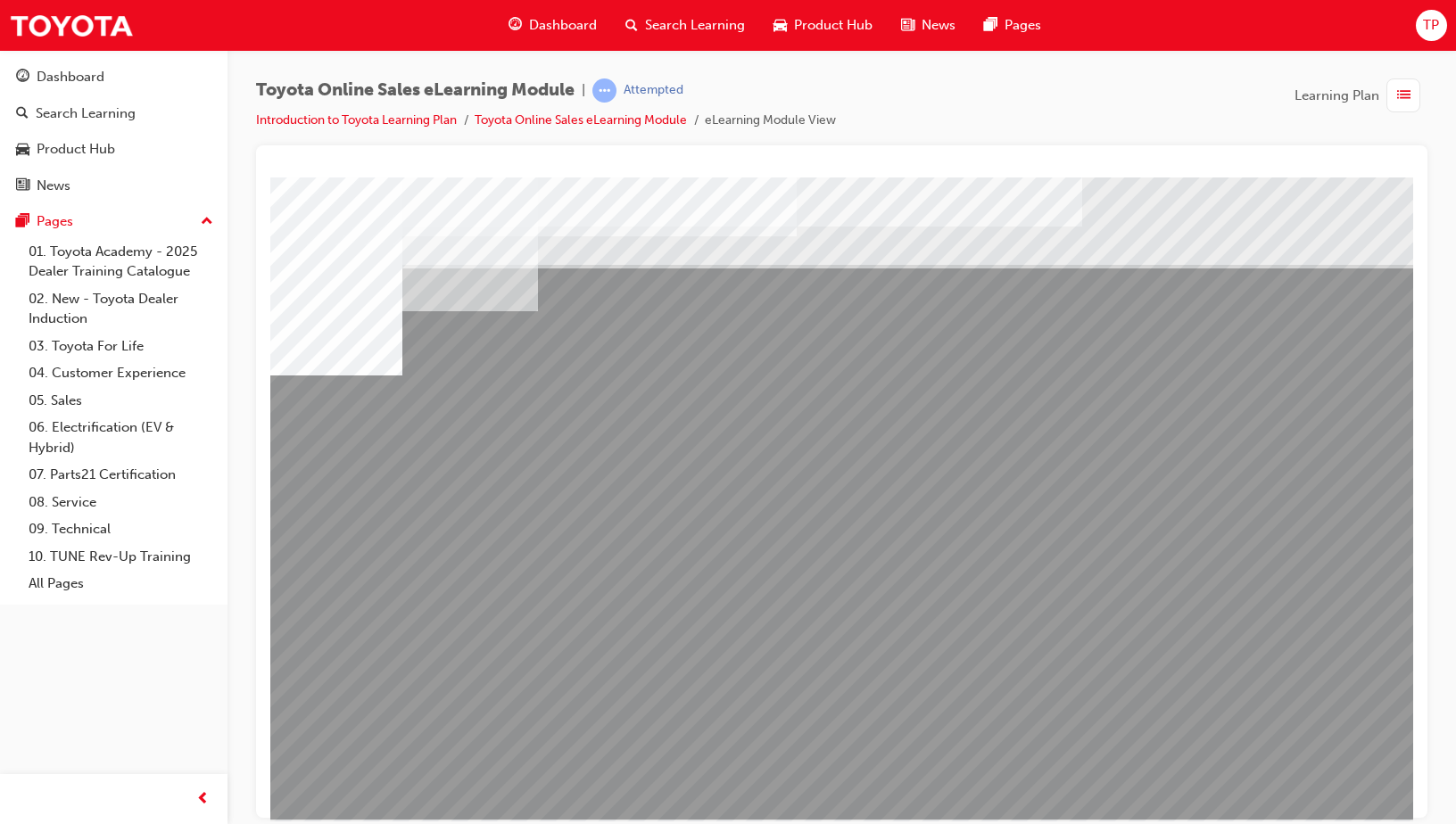 click at bounding box center [333, 4290] 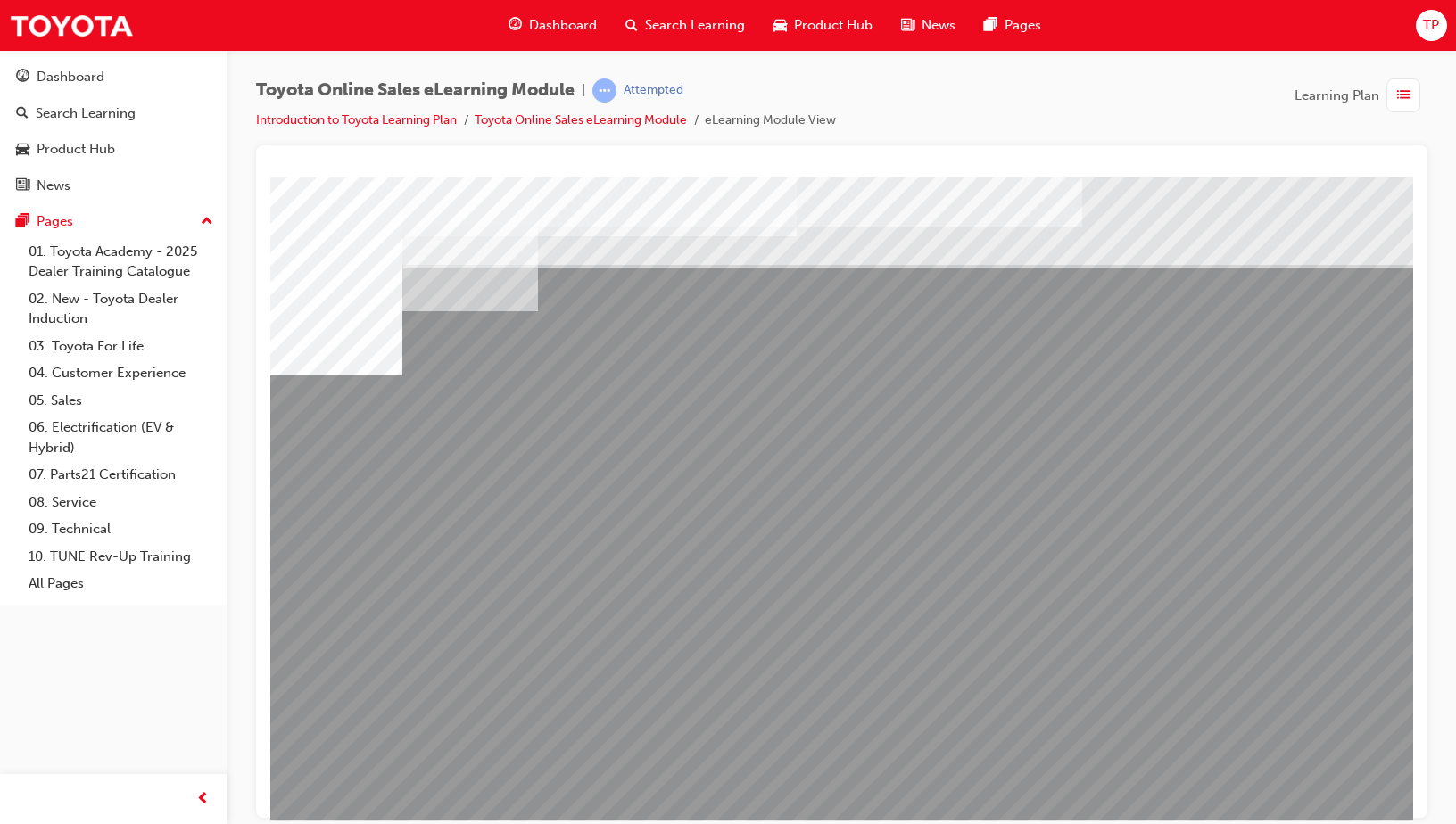 click at bounding box center (333, 4353) 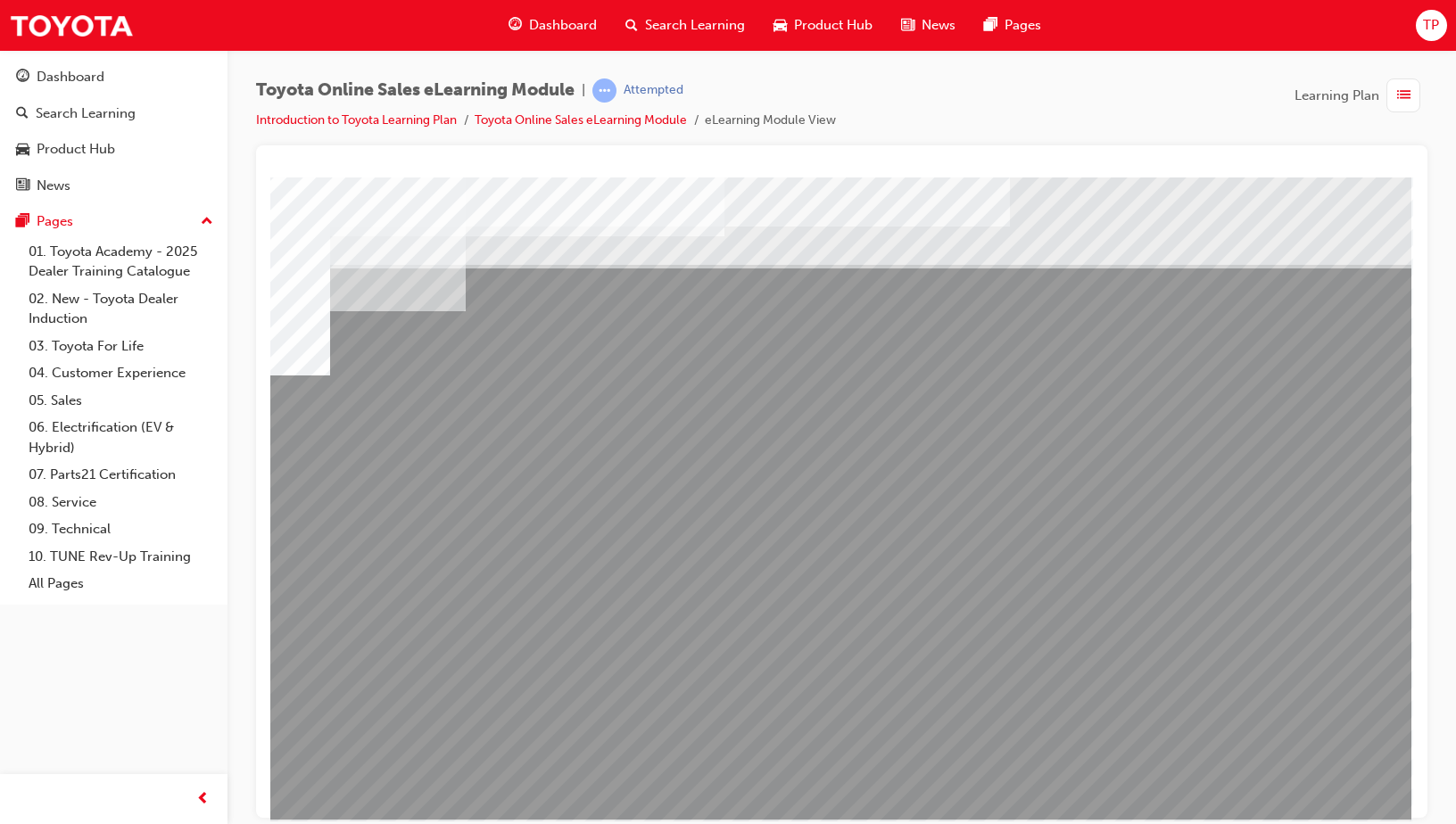 click at bounding box center [261, 4415] 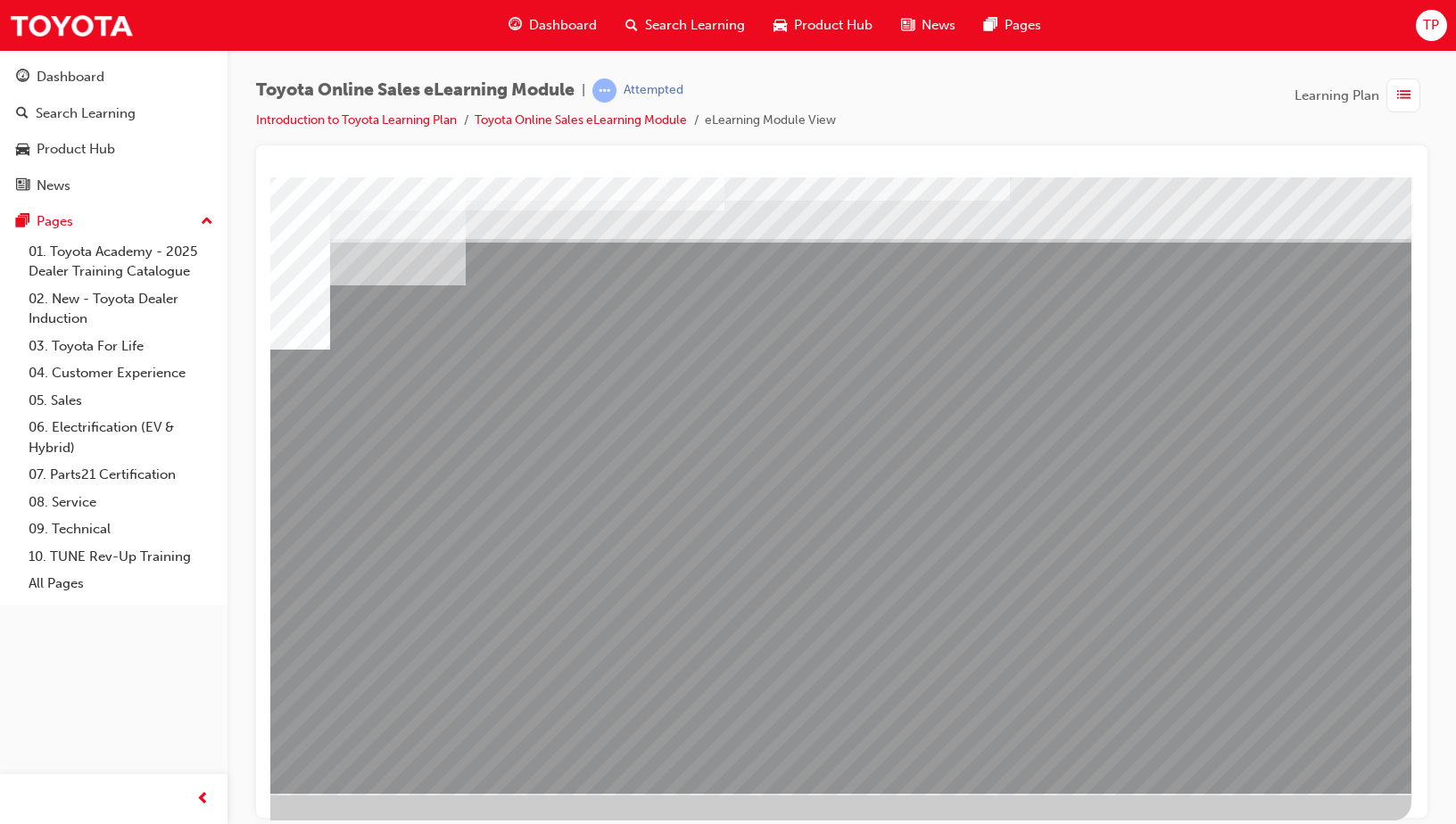 scroll, scrollTop: 38, scrollLeft: 84, axis: both 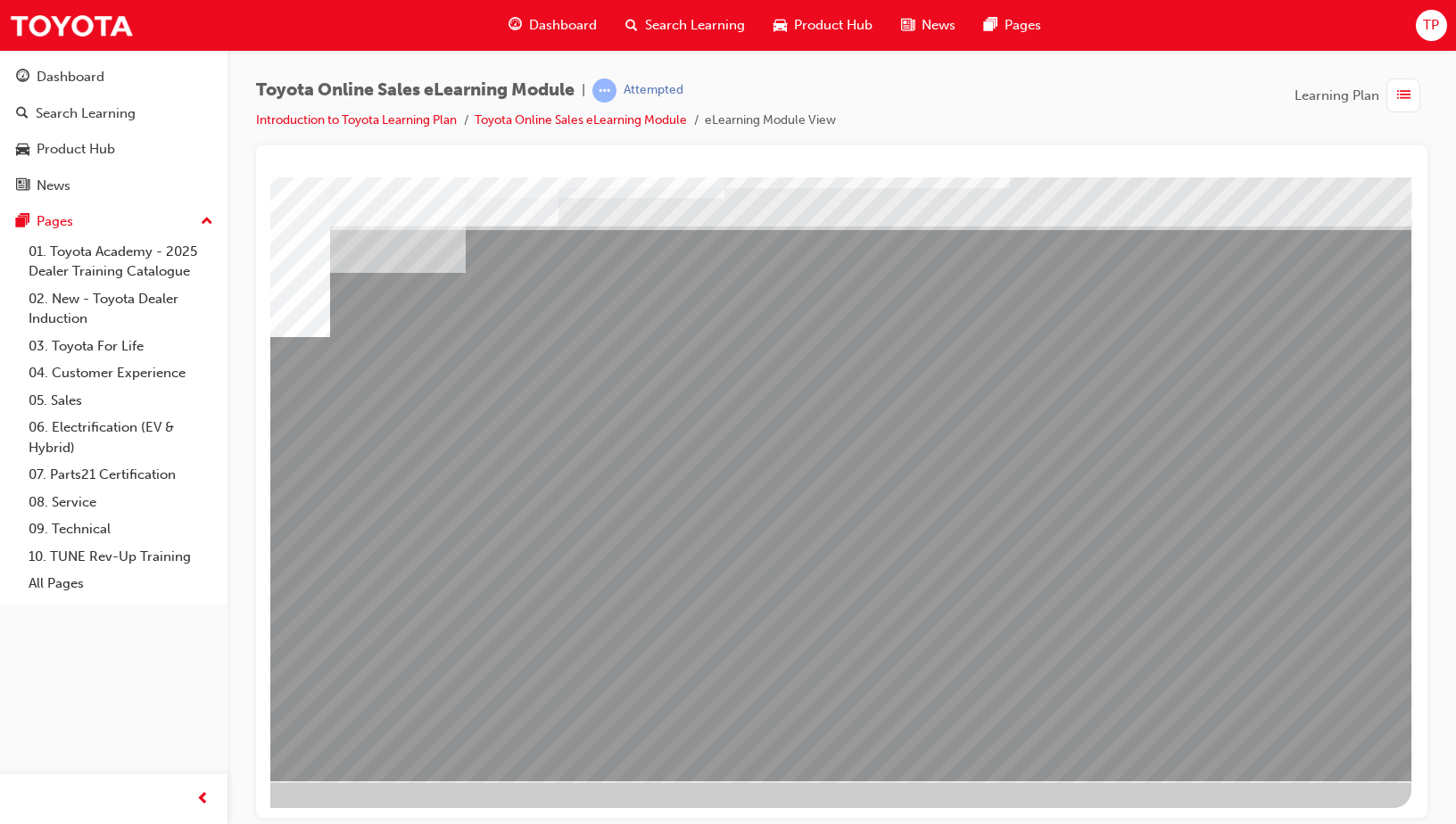 click at bounding box center (254, 5642) 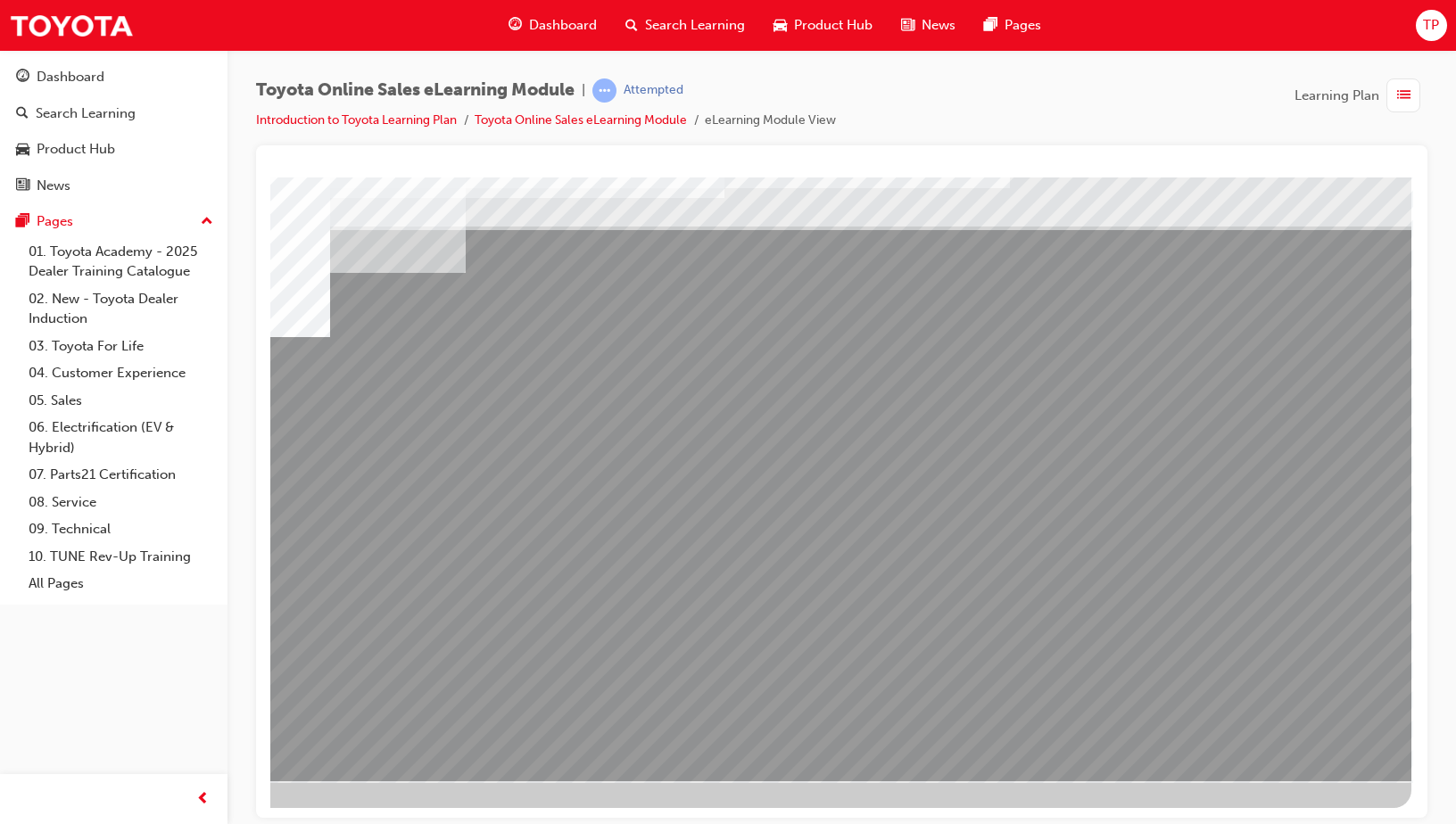 click at bounding box center [254, 5642] 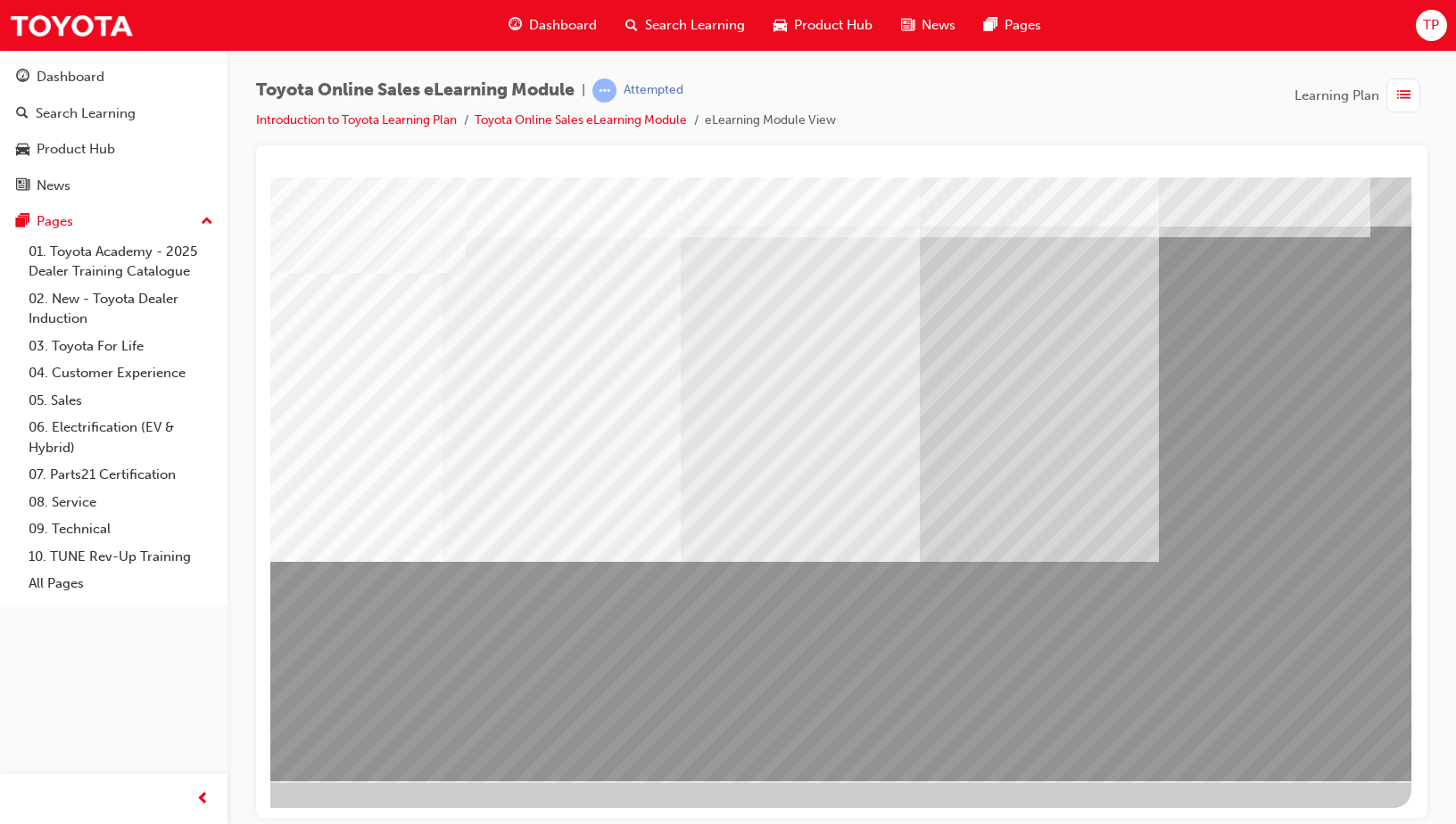 scroll, scrollTop: 0, scrollLeft: 0, axis: both 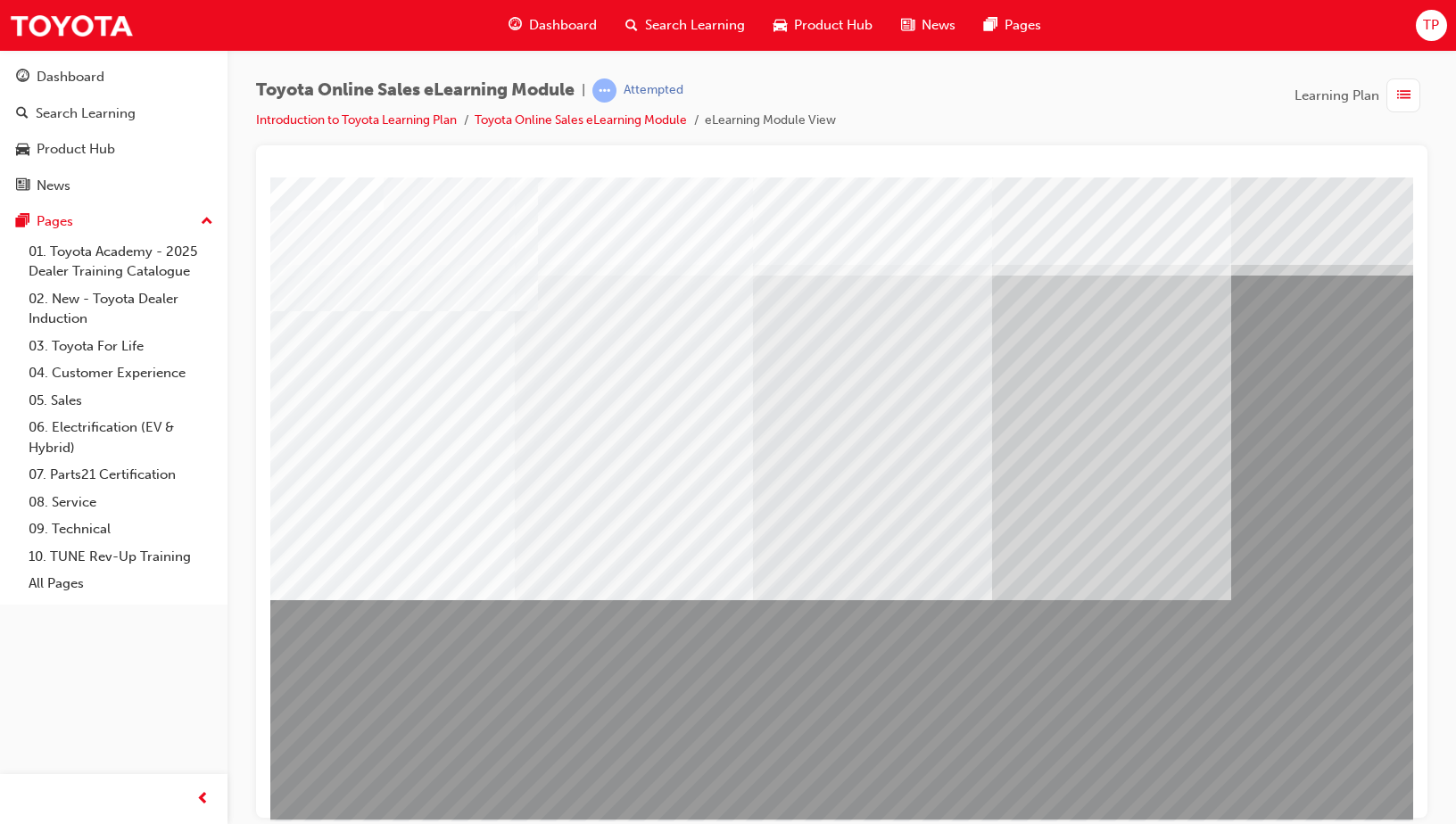click at bounding box center (386, 2924) 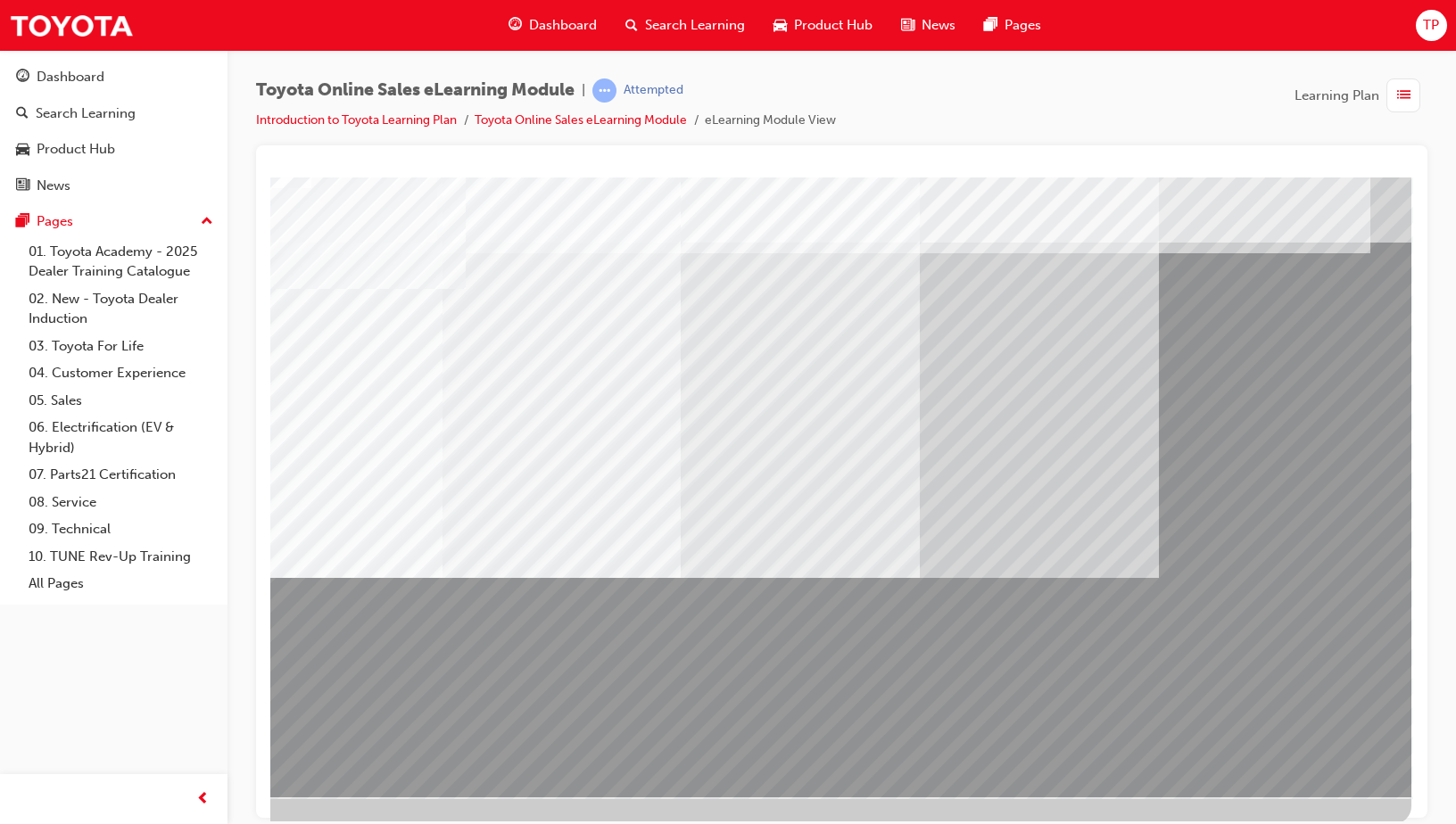 scroll, scrollTop: 38, scrollLeft: 84, axis: both 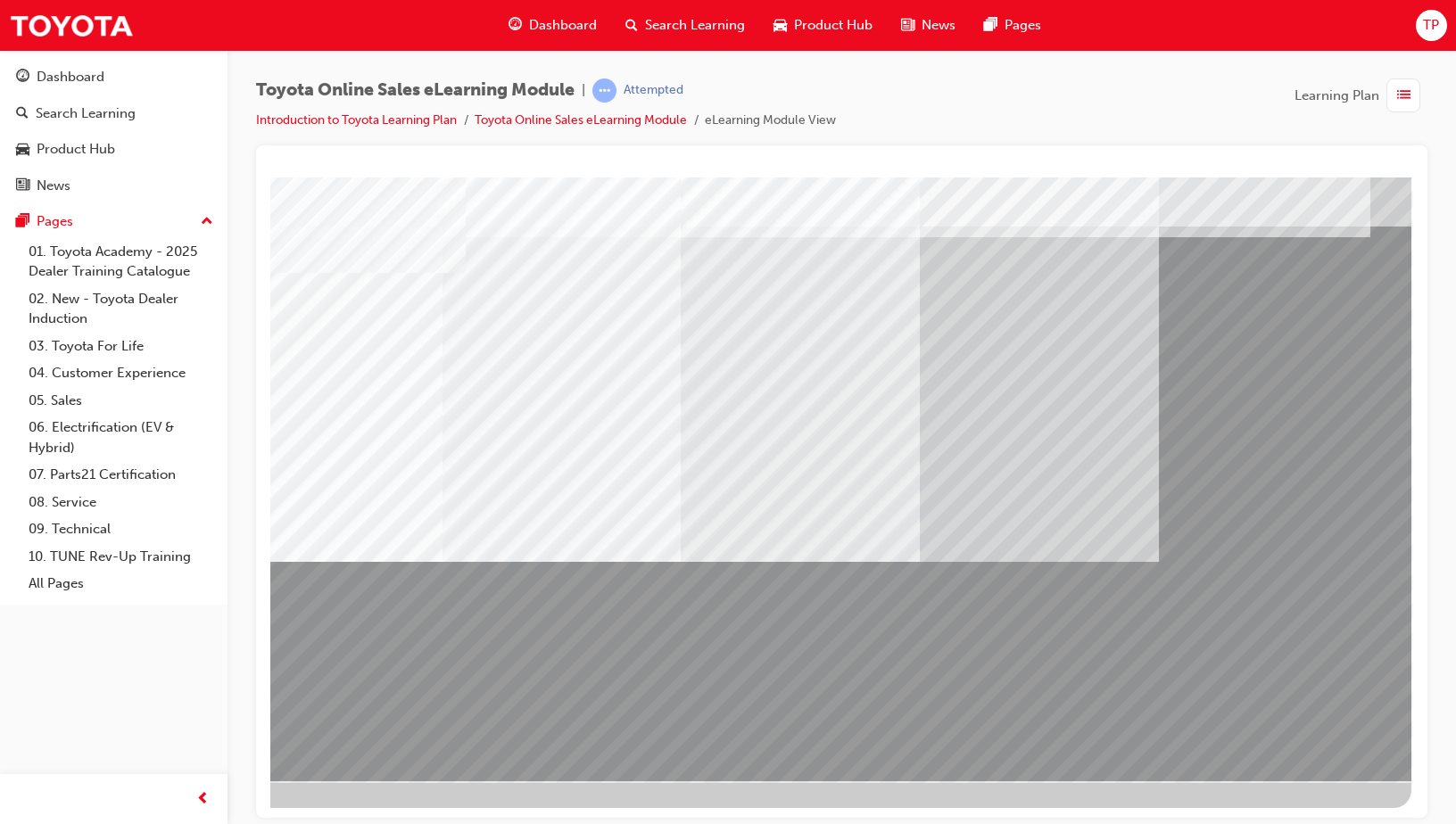 click at bounding box center (254, 3438) 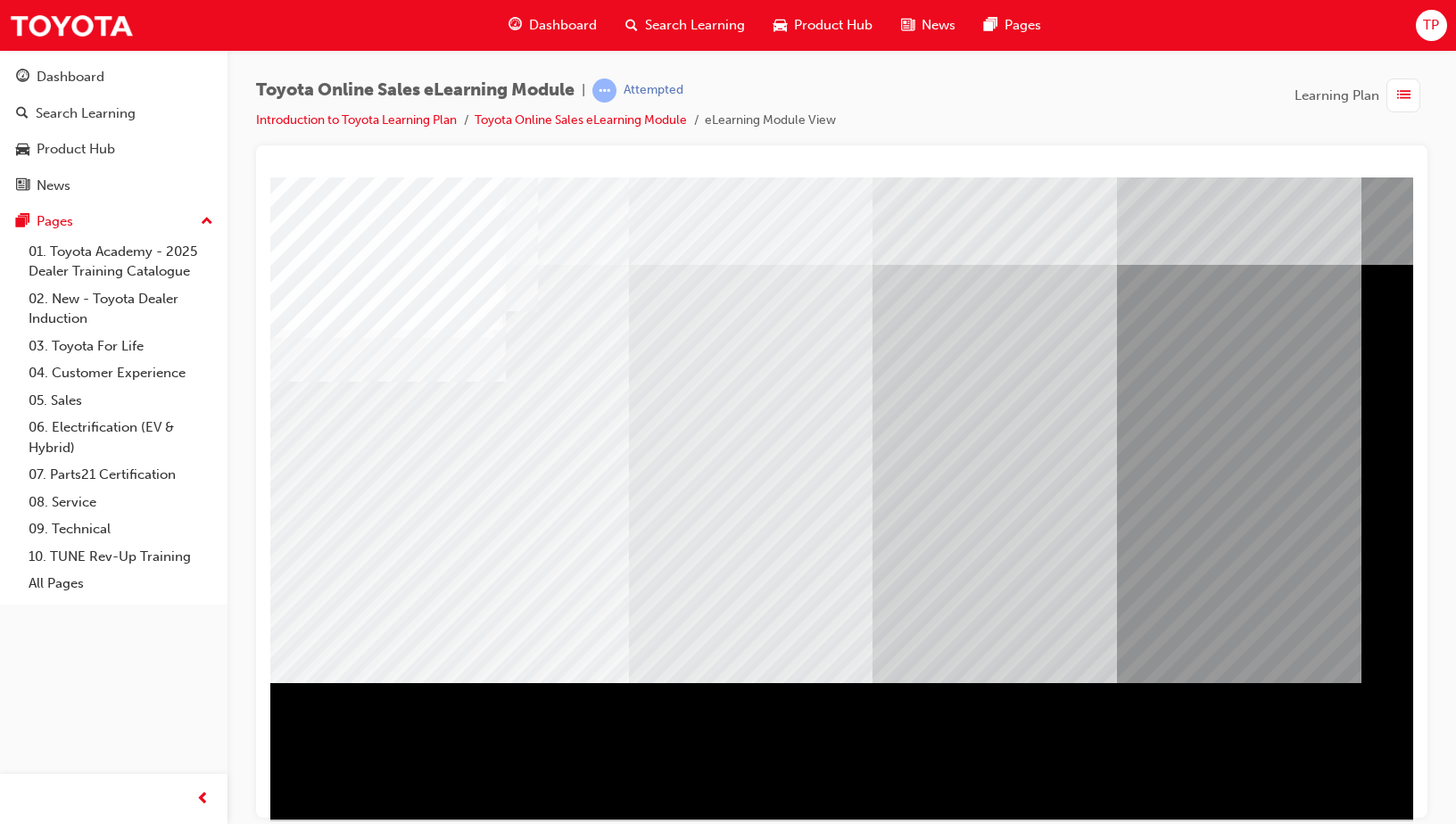 scroll, scrollTop: 0, scrollLeft: 84, axis: horizontal 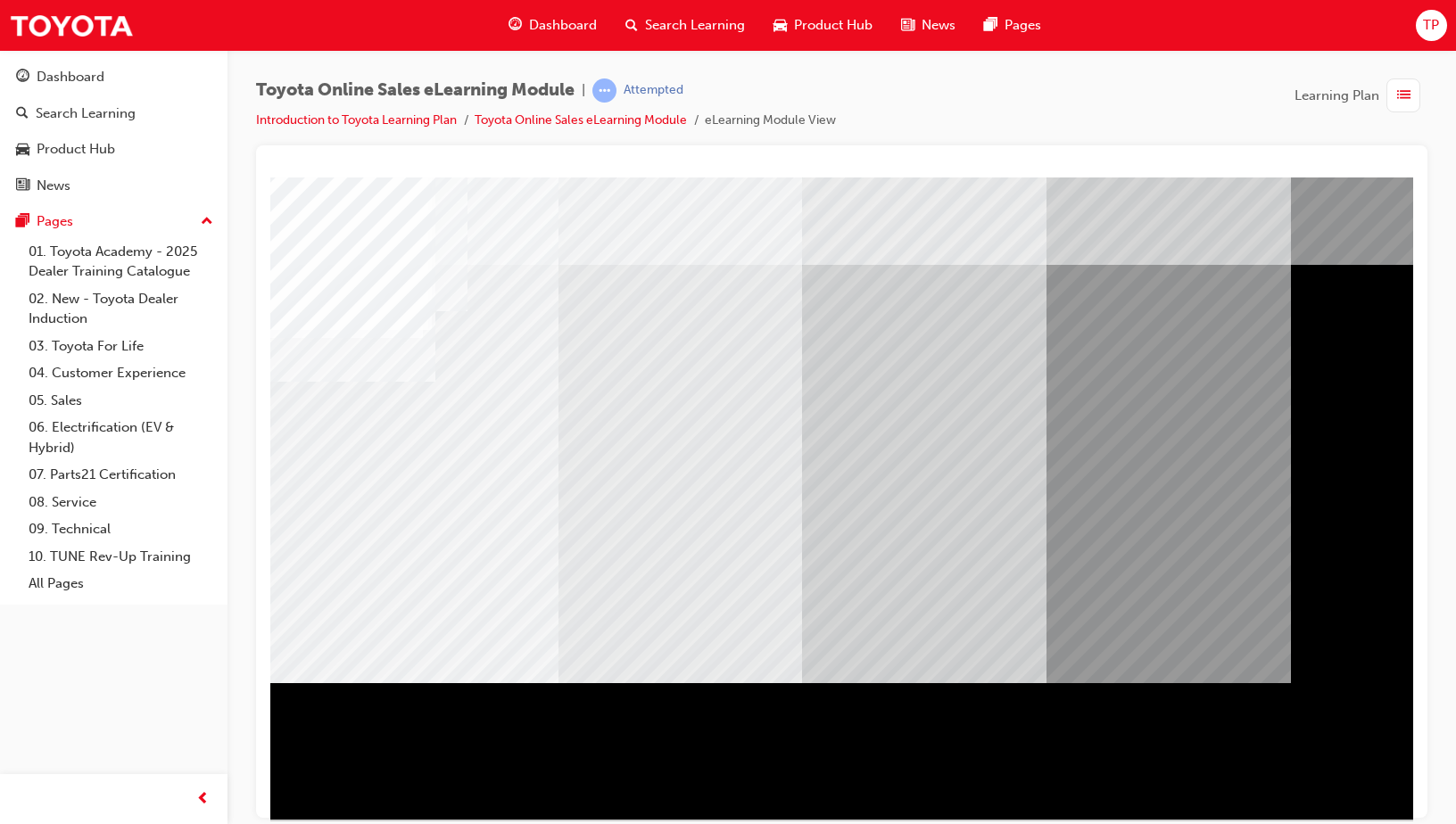 click at bounding box center (256, 2374) 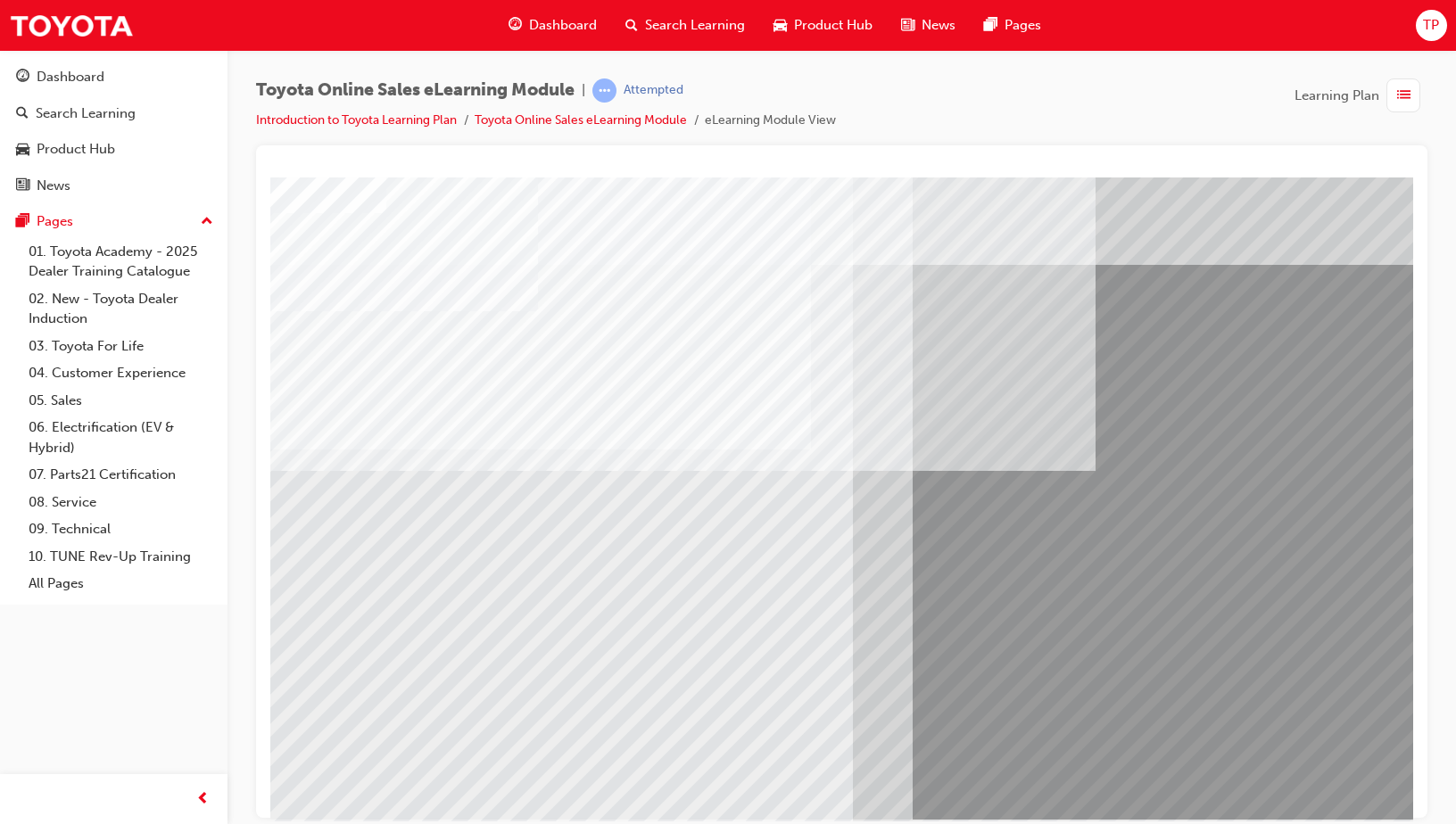 click at bounding box center [327, 3478] 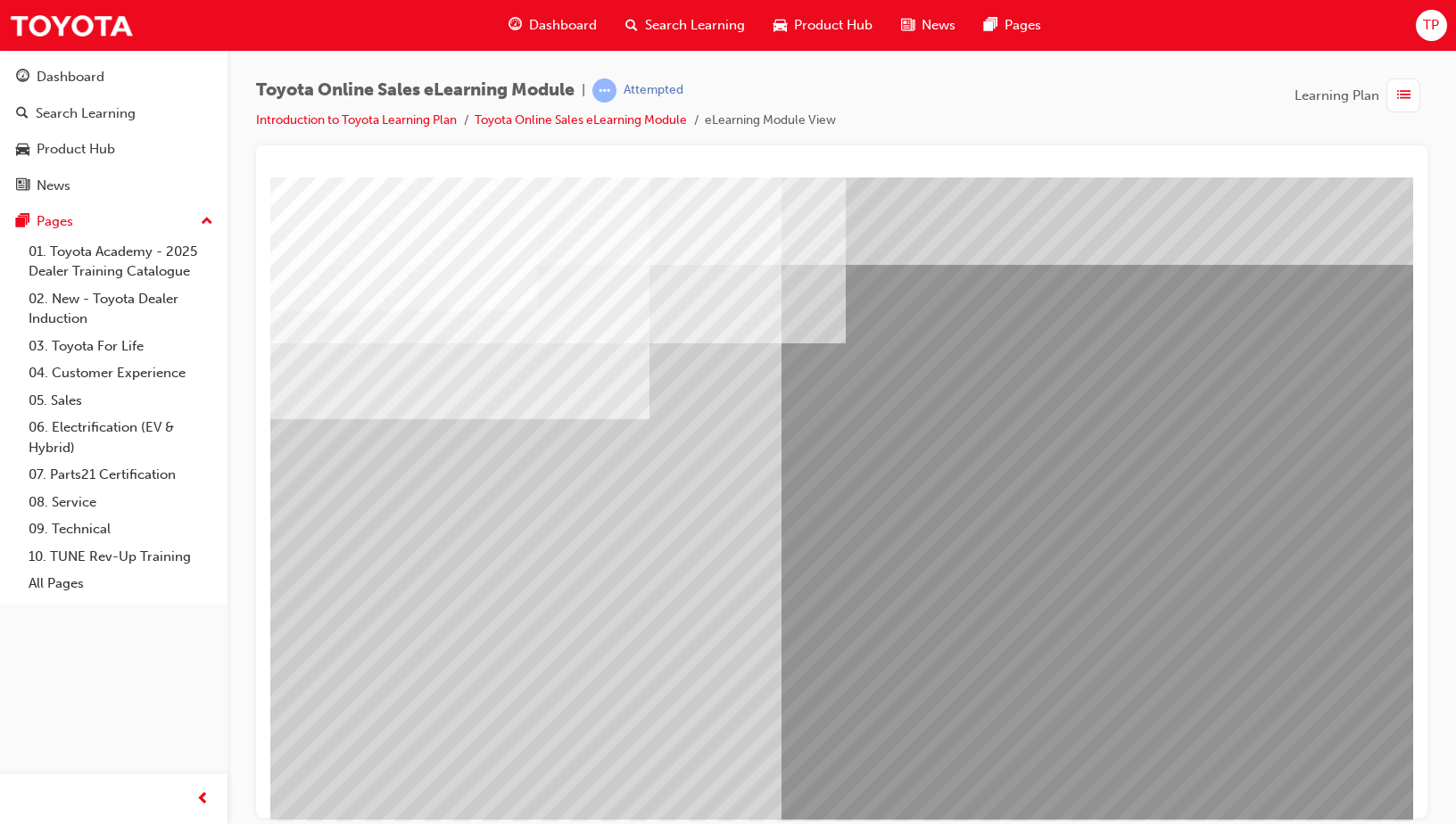 click at bounding box center [293, 3880] 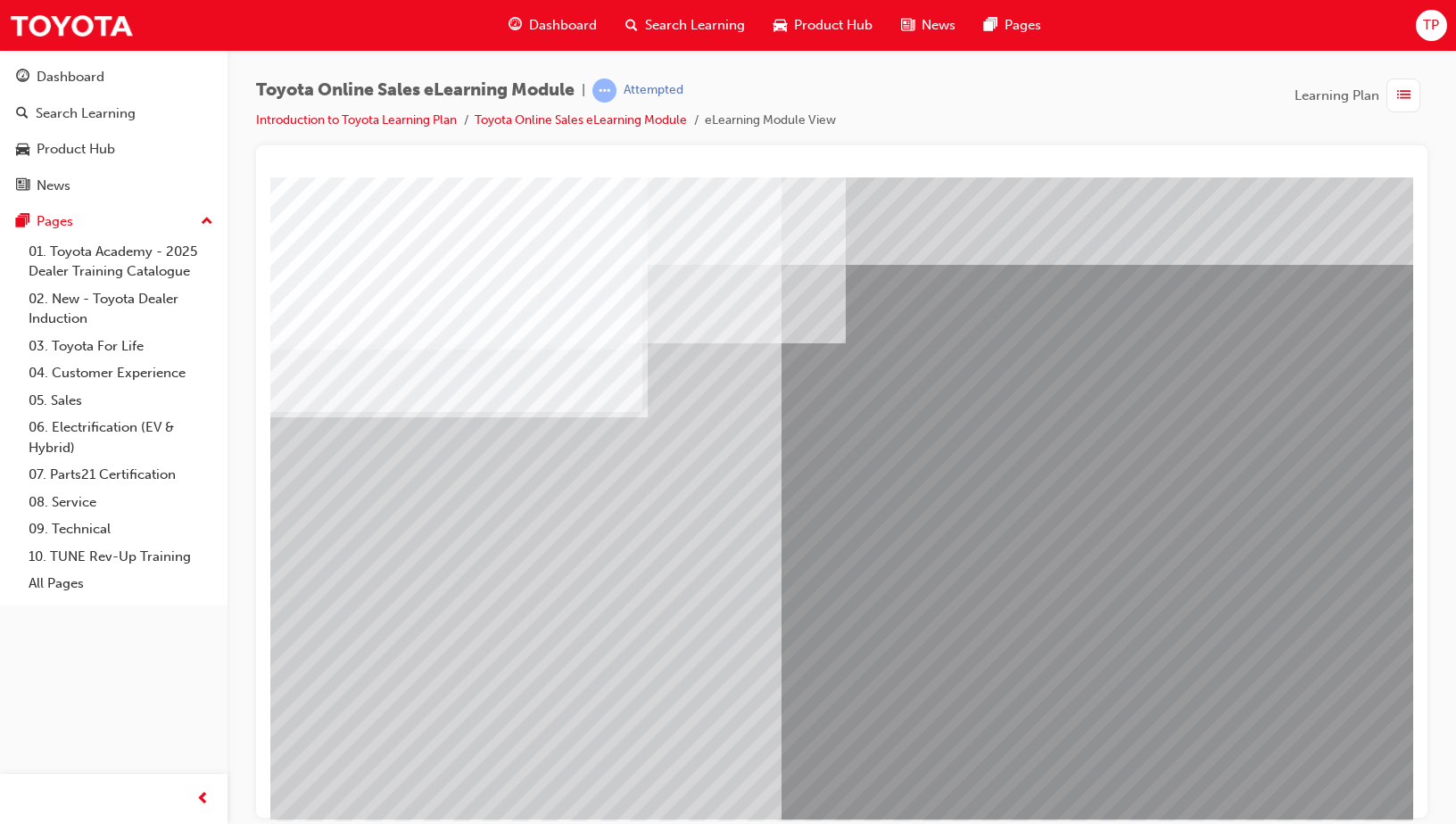 click at bounding box center [878, 1173] 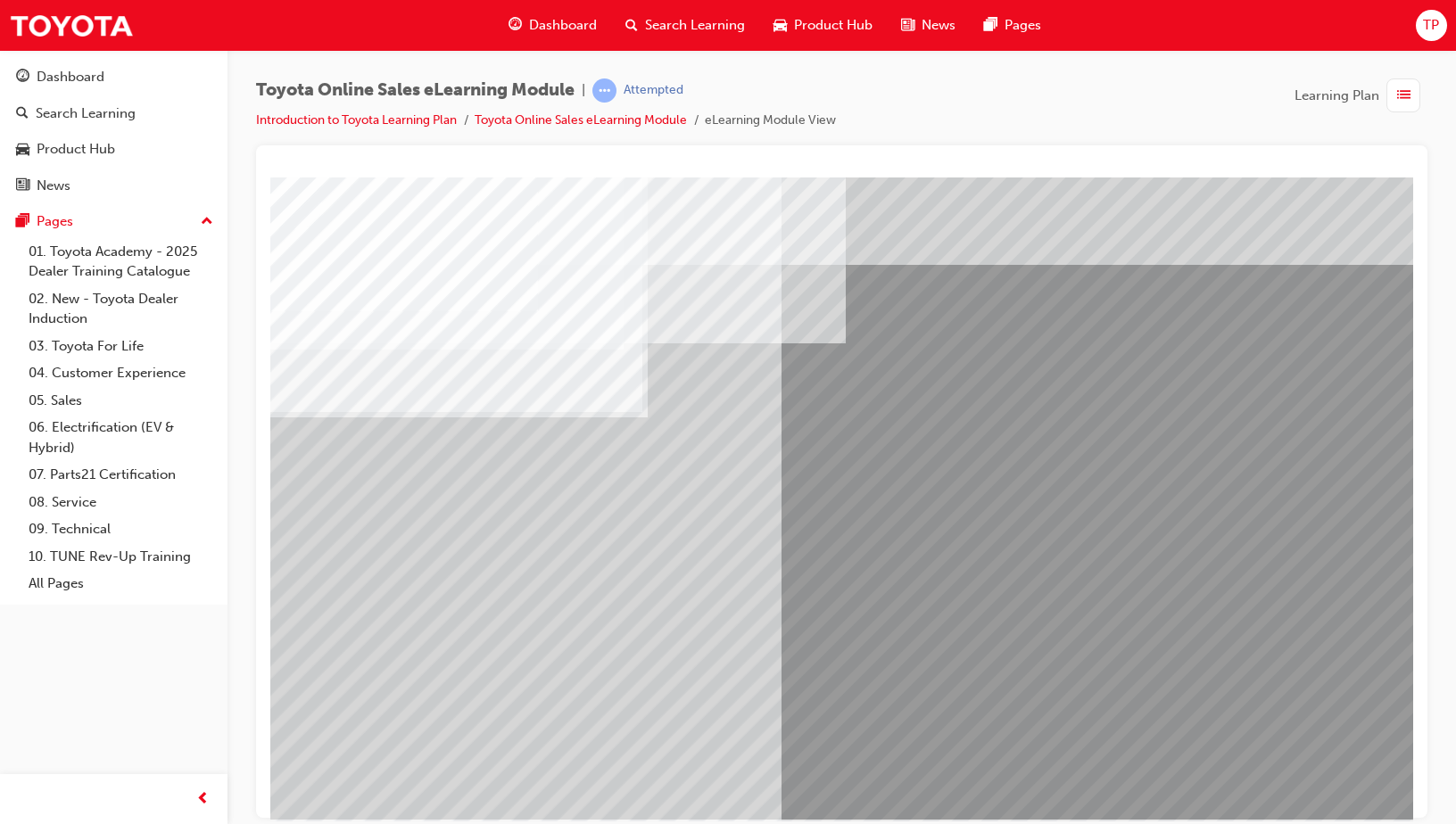click at bounding box center (293, 3969) 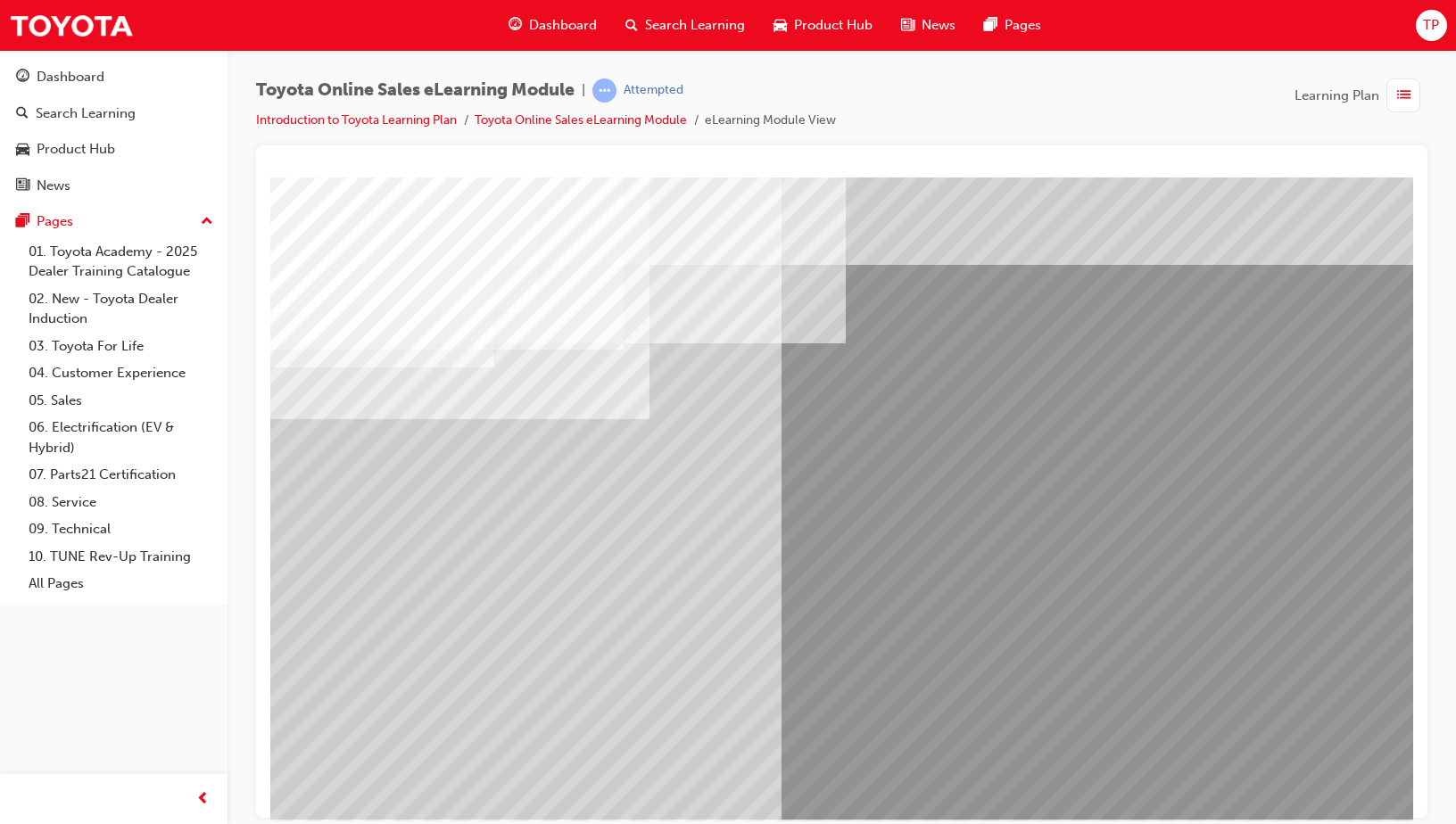 click at bounding box center [293, 4014] 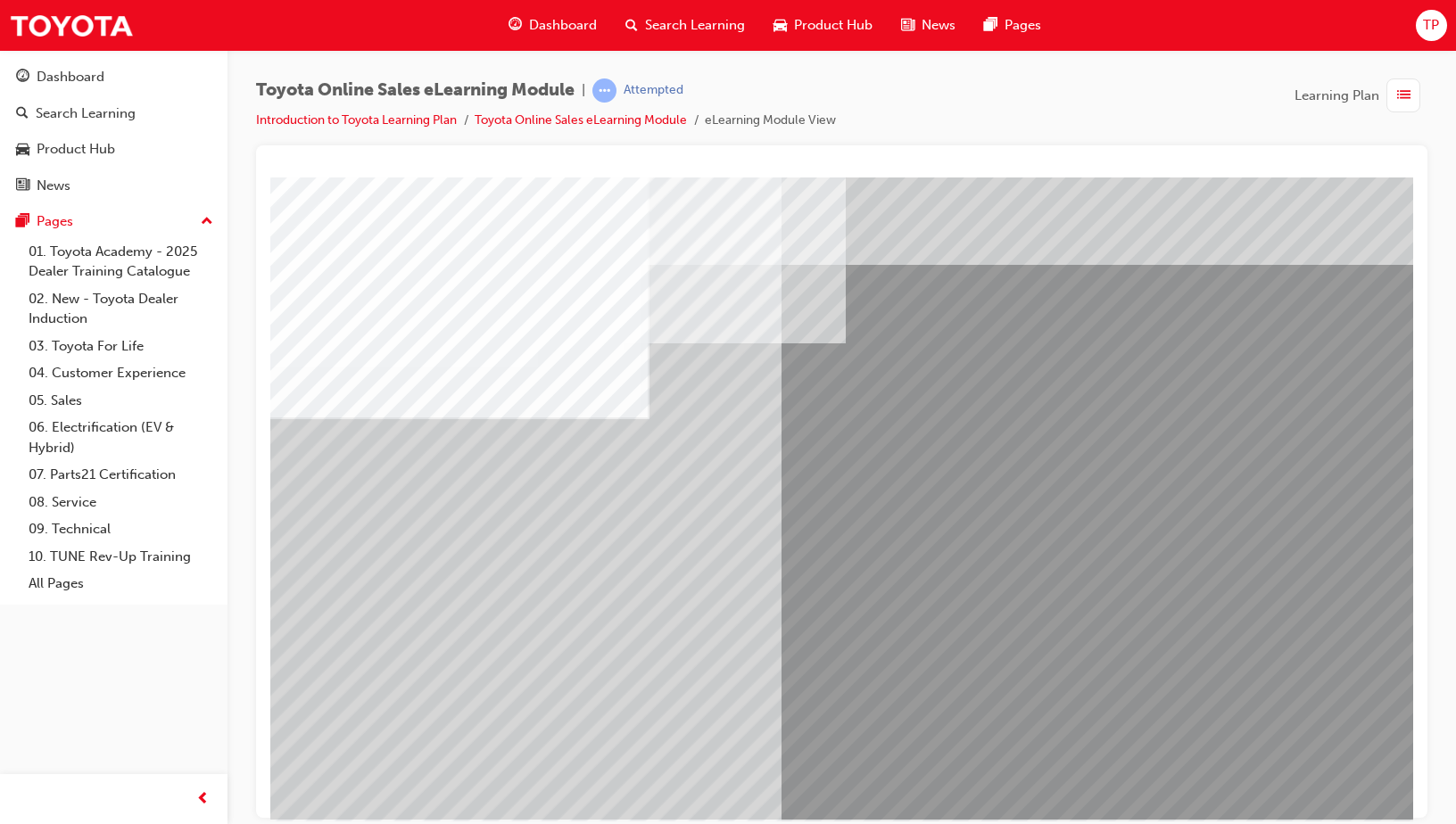 click at bounding box center [293, 3925] 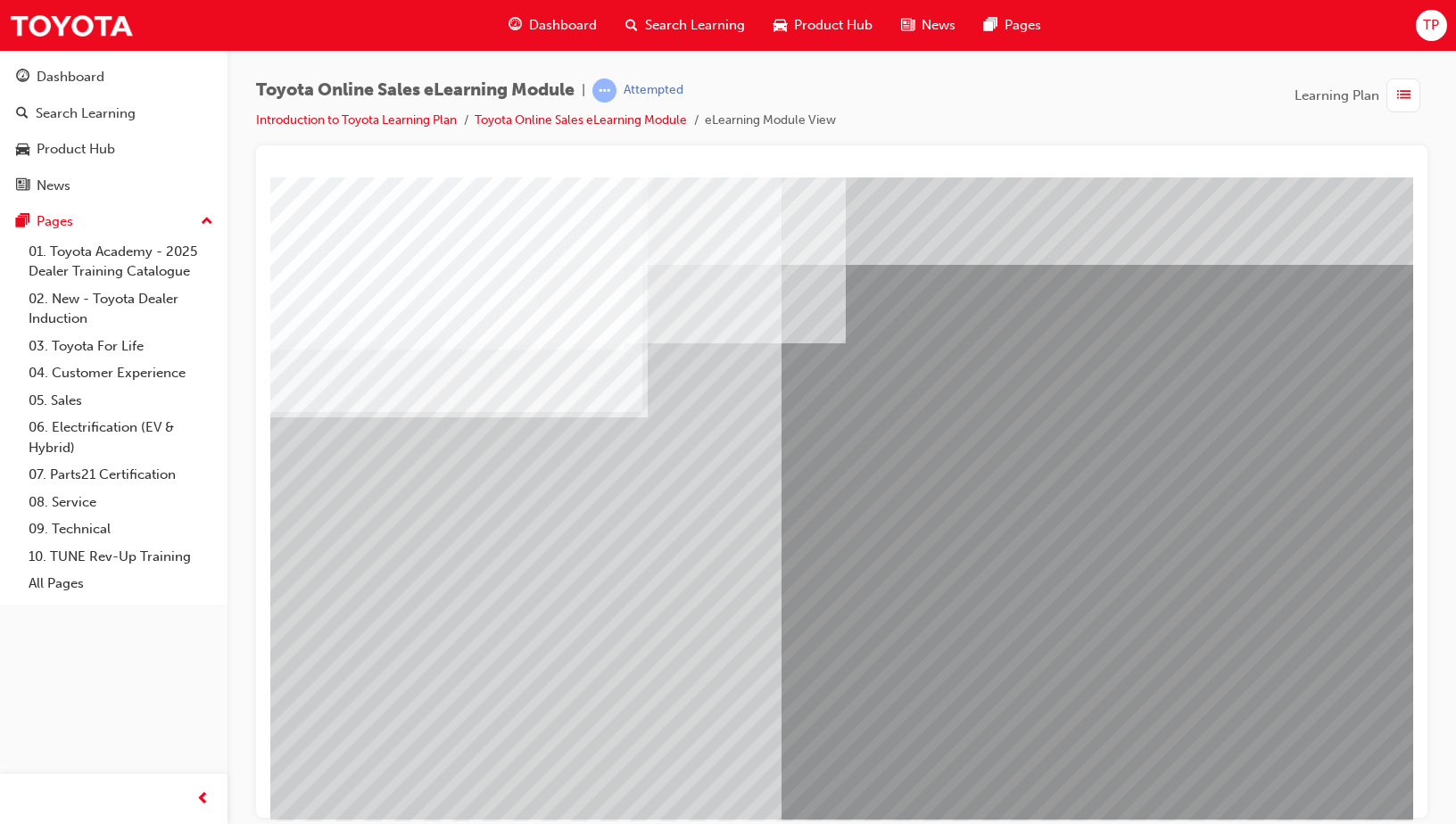 click at bounding box center (327, 4723) 